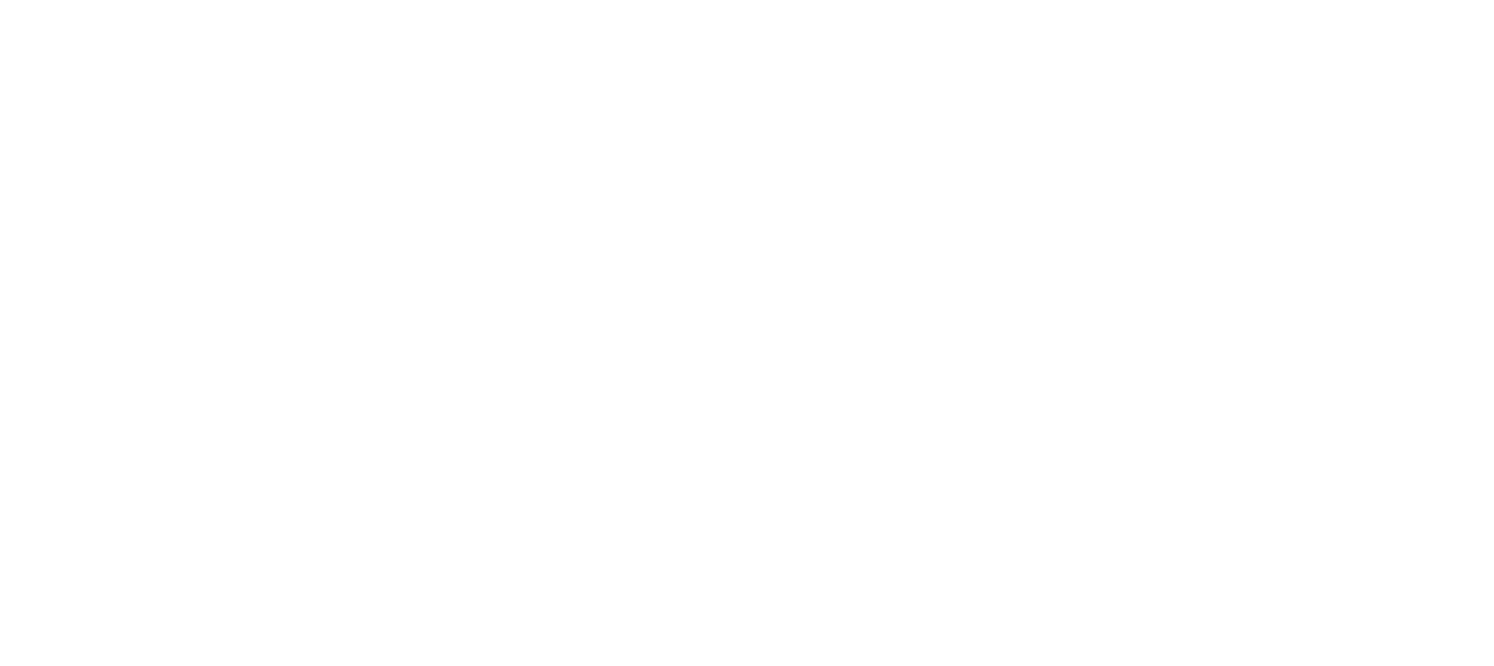 scroll, scrollTop: 0, scrollLeft: 0, axis: both 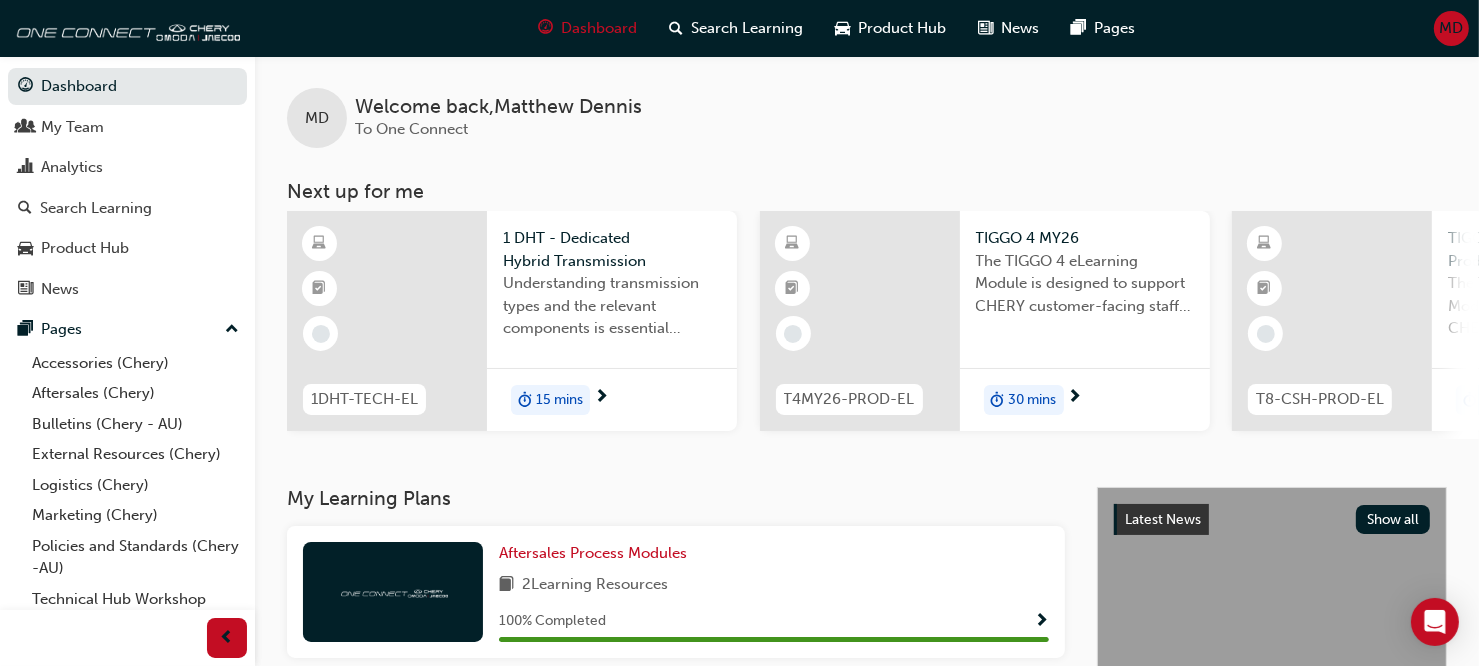 click at bounding box center (601, 398) 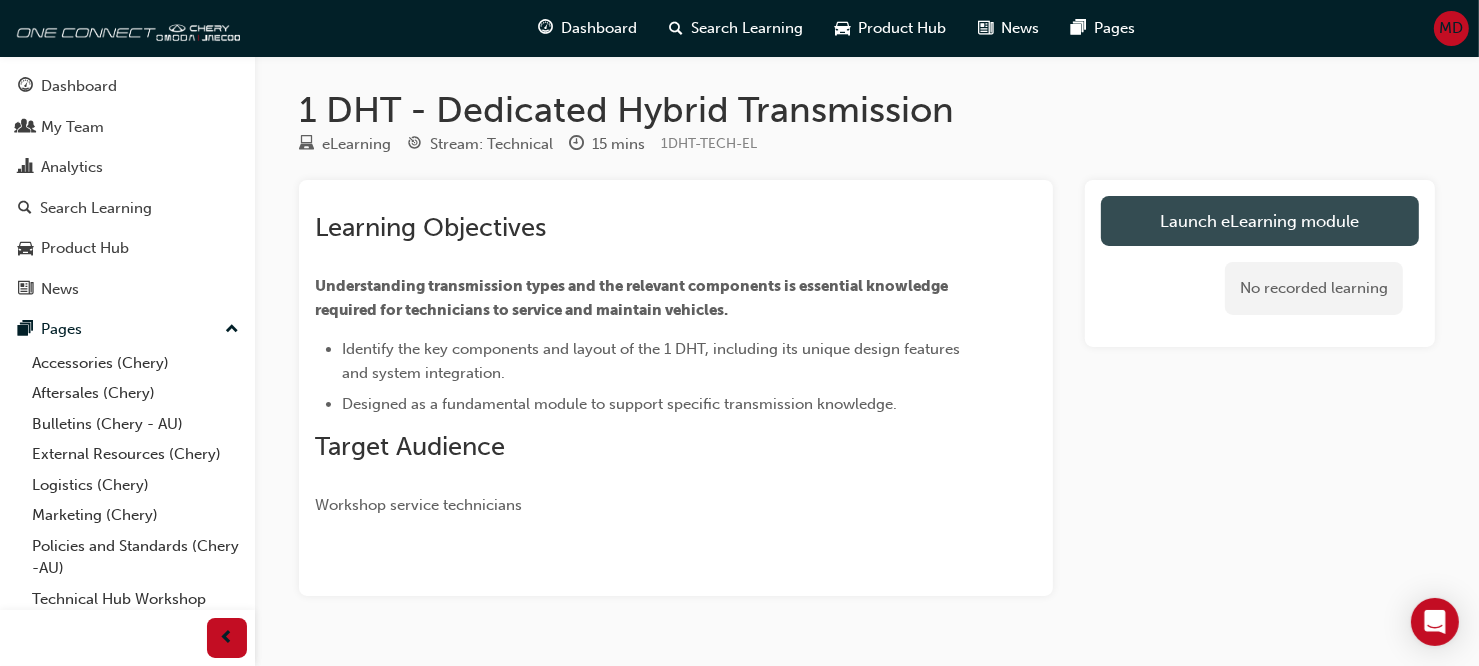 click on "Launch eLearning module" at bounding box center [1260, 221] 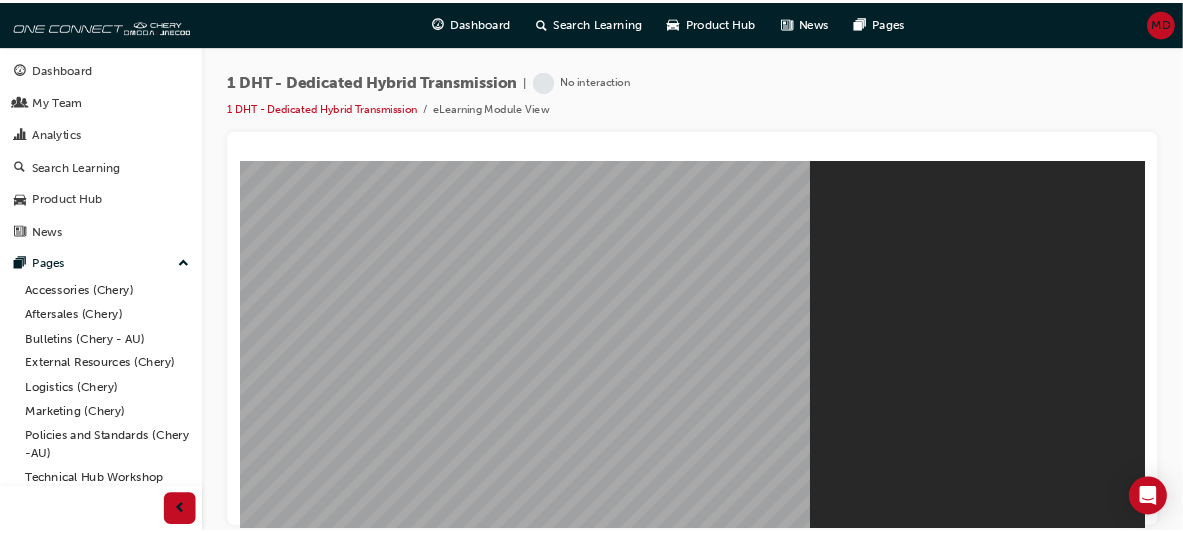 scroll, scrollTop: 0, scrollLeft: 0, axis: both 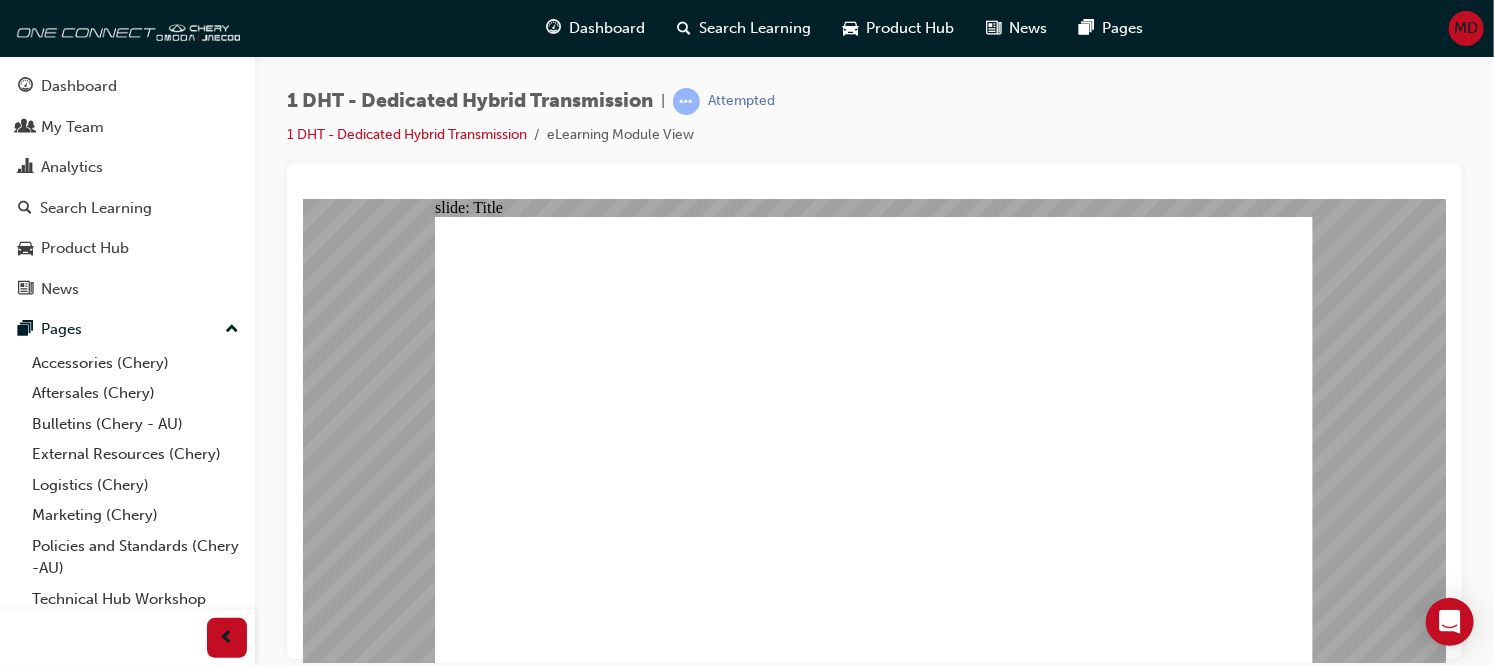click 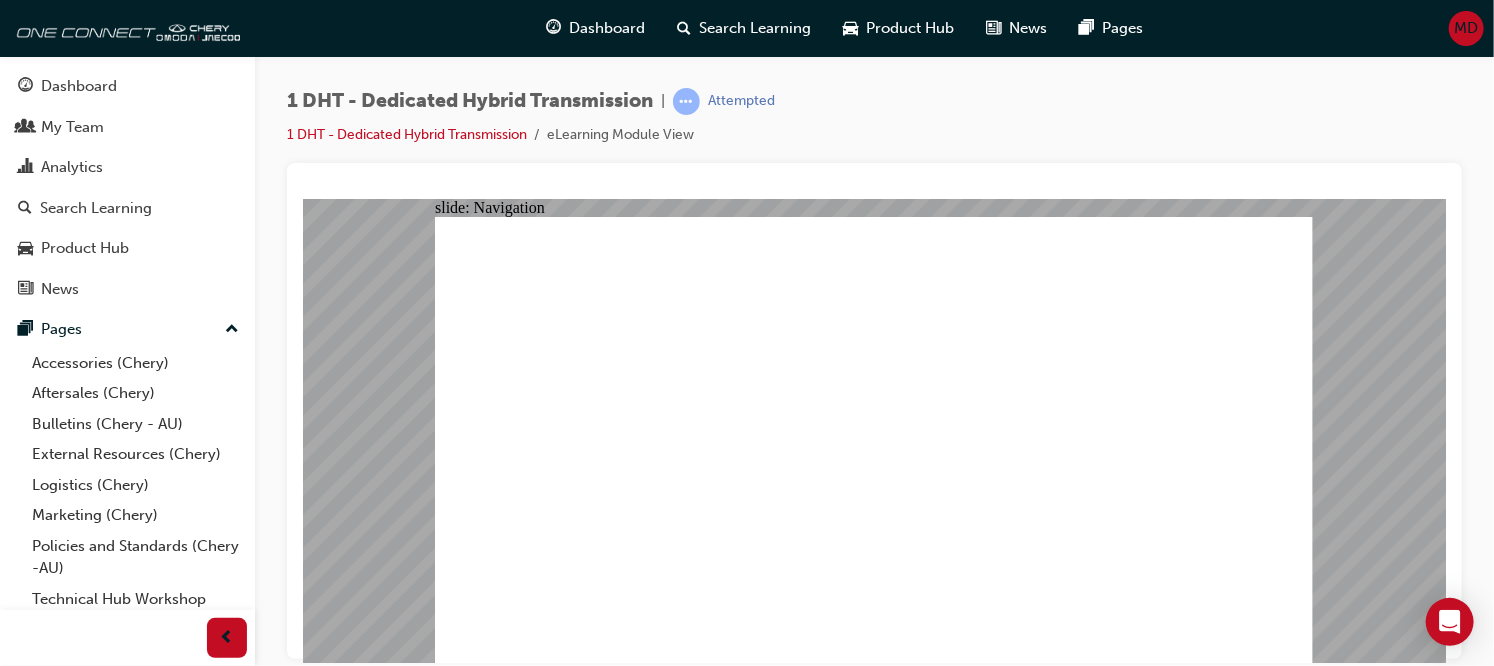 click 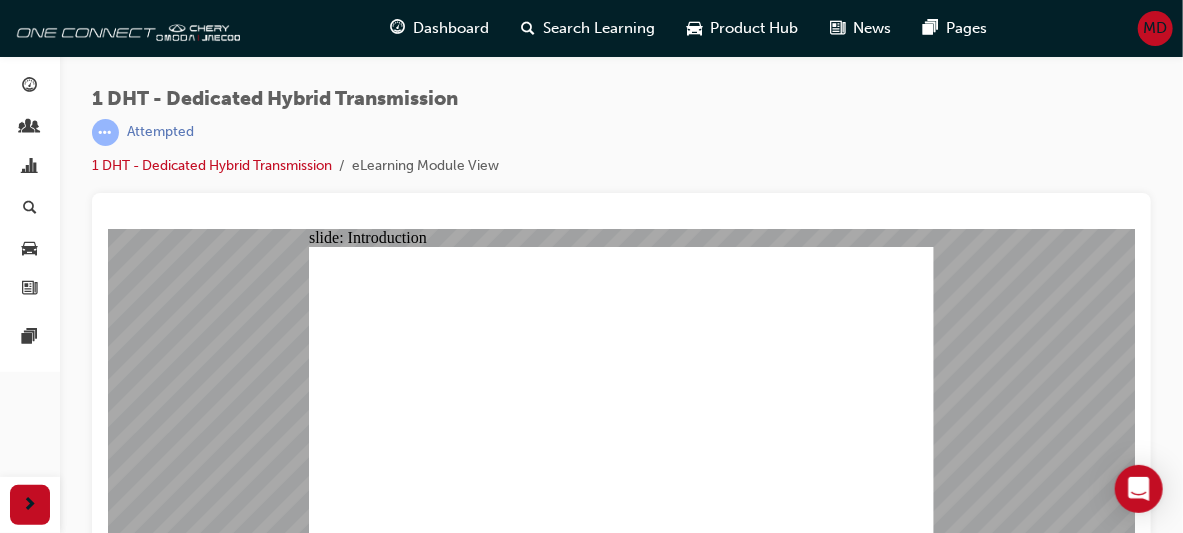 drag, startPoint x: 1455, startPoint y: 6, endPoint x: 820, endPoint y: 173, distance: 656.5927 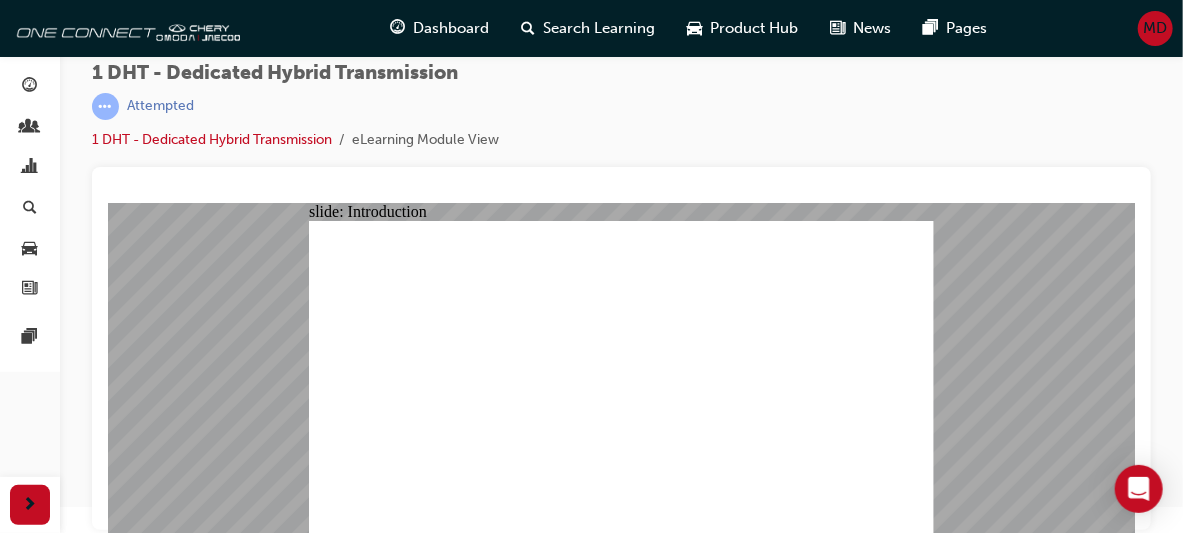 click 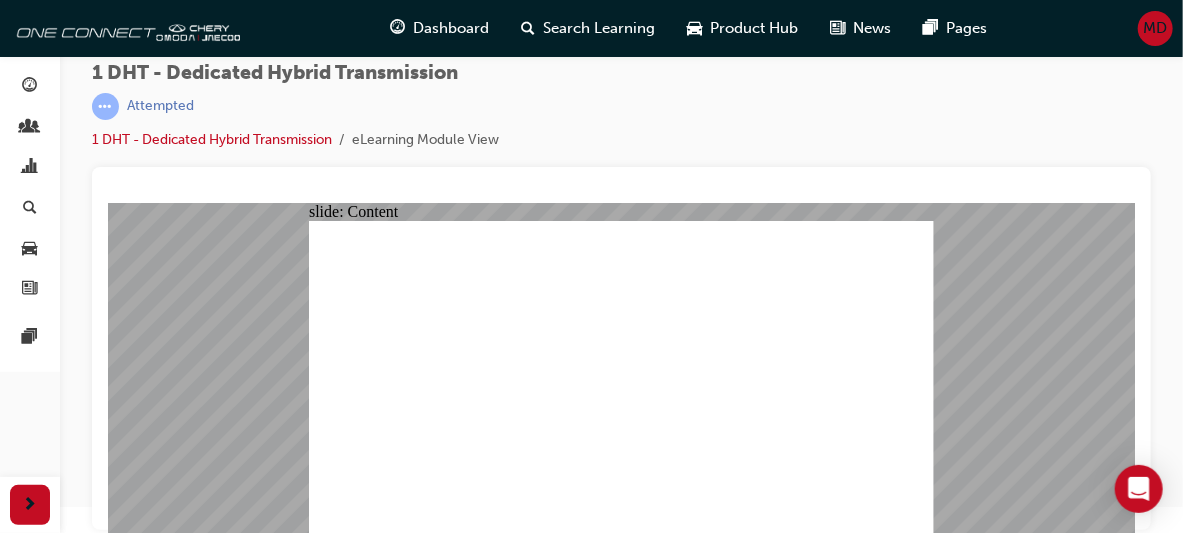 click 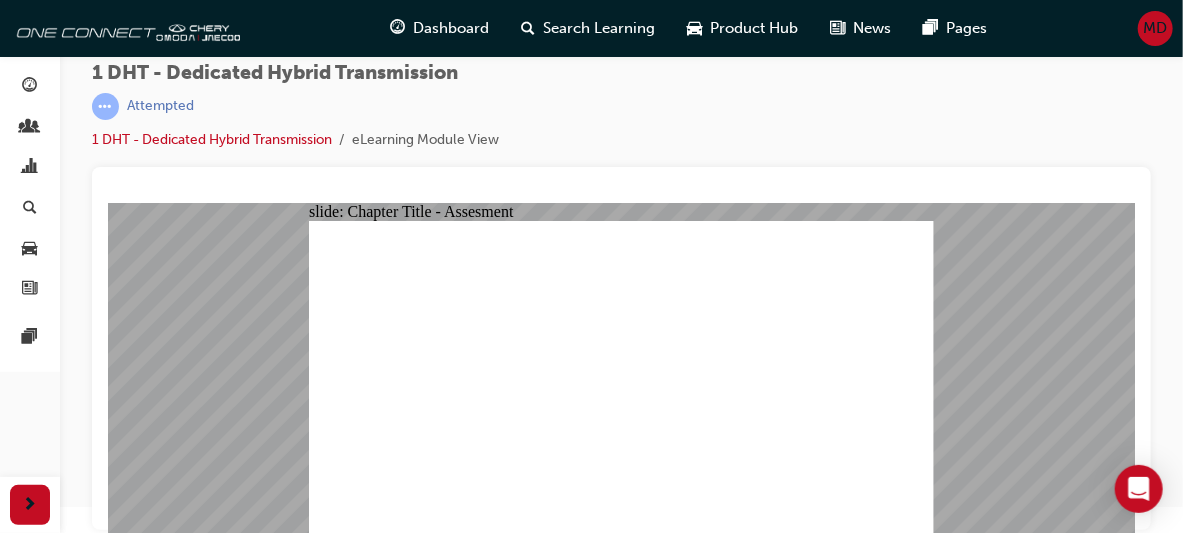 click 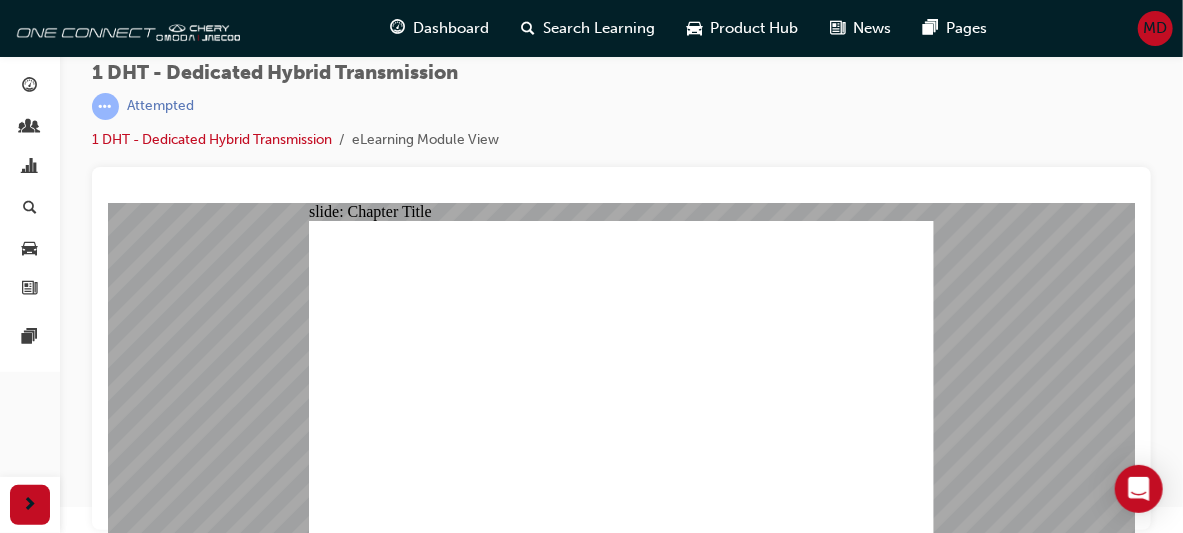 click 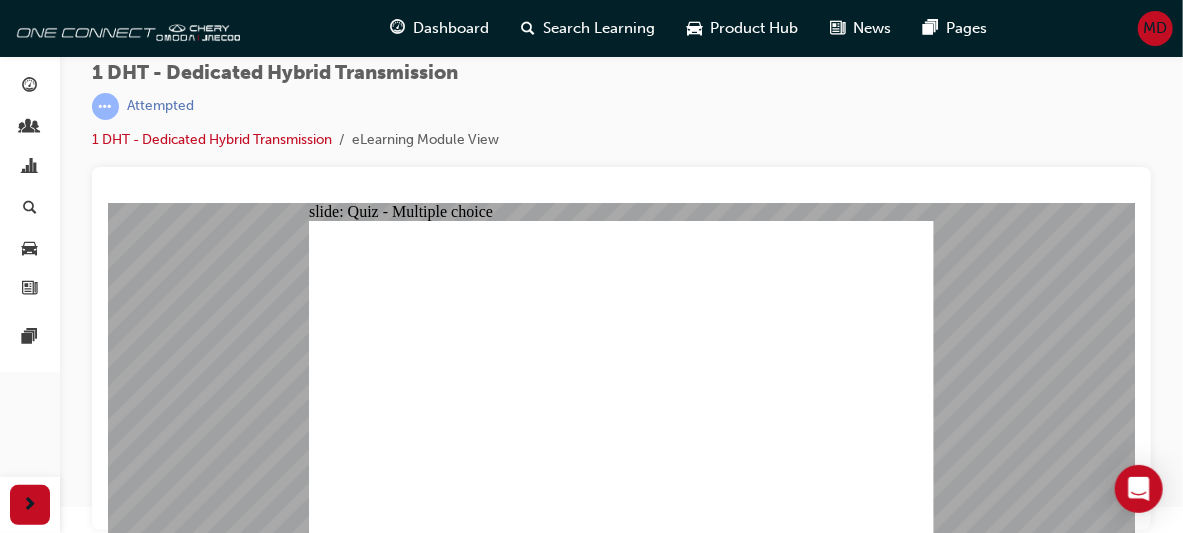 click 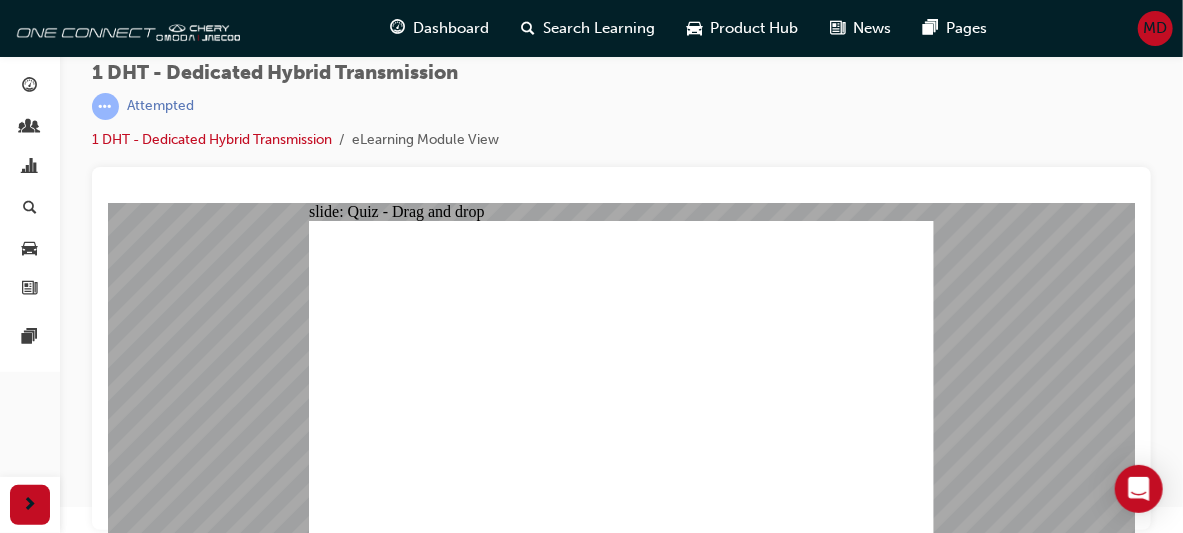 drag, startPoint x: 434, startPoint y: 462, endPoint x: 733, endPoint y: 289, distance: 345.44174 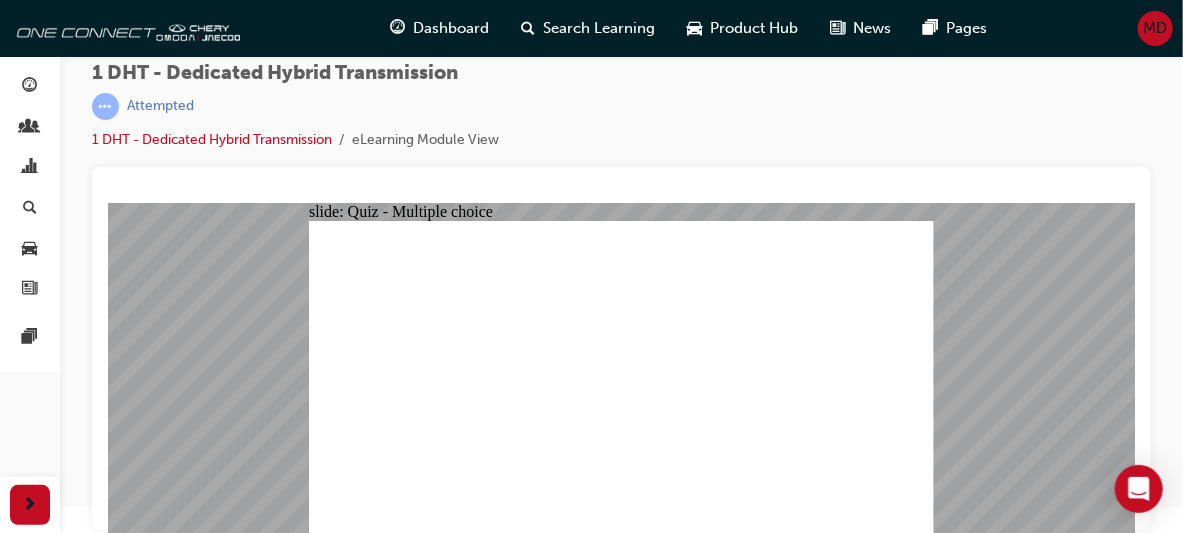 click 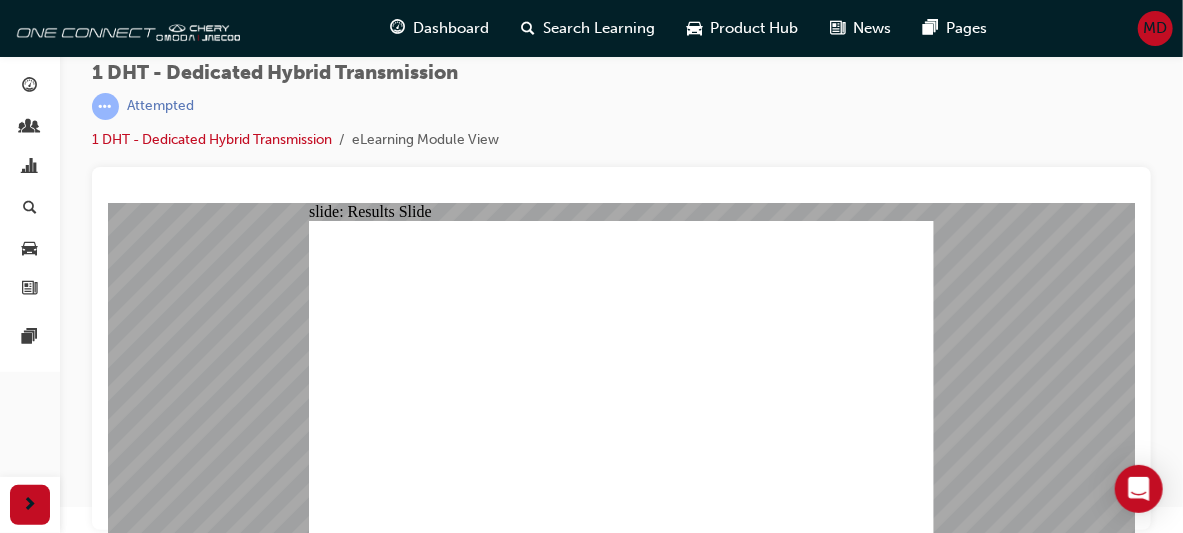 click 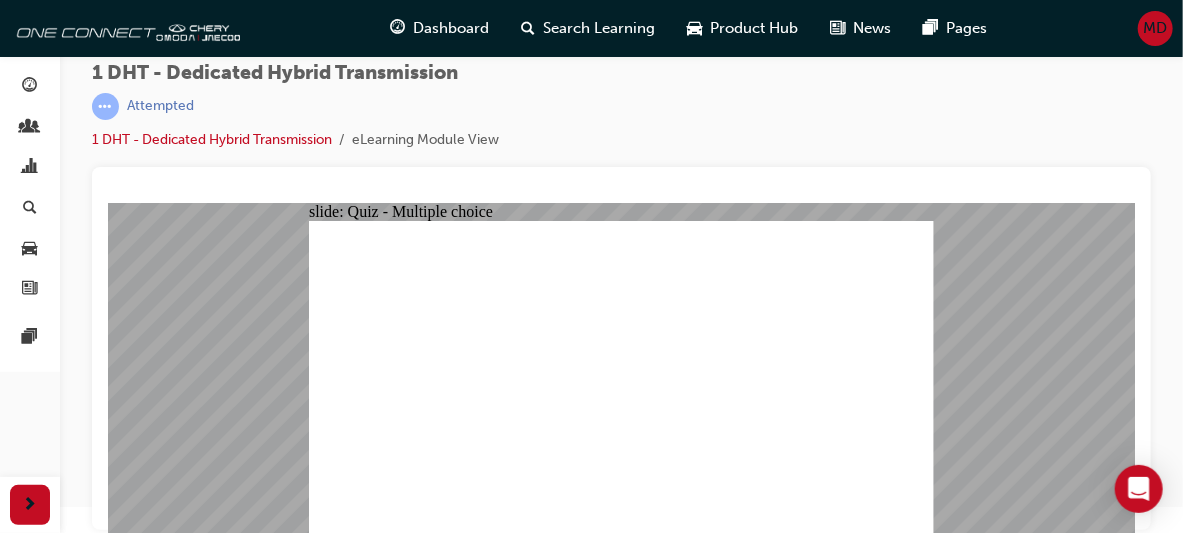 click 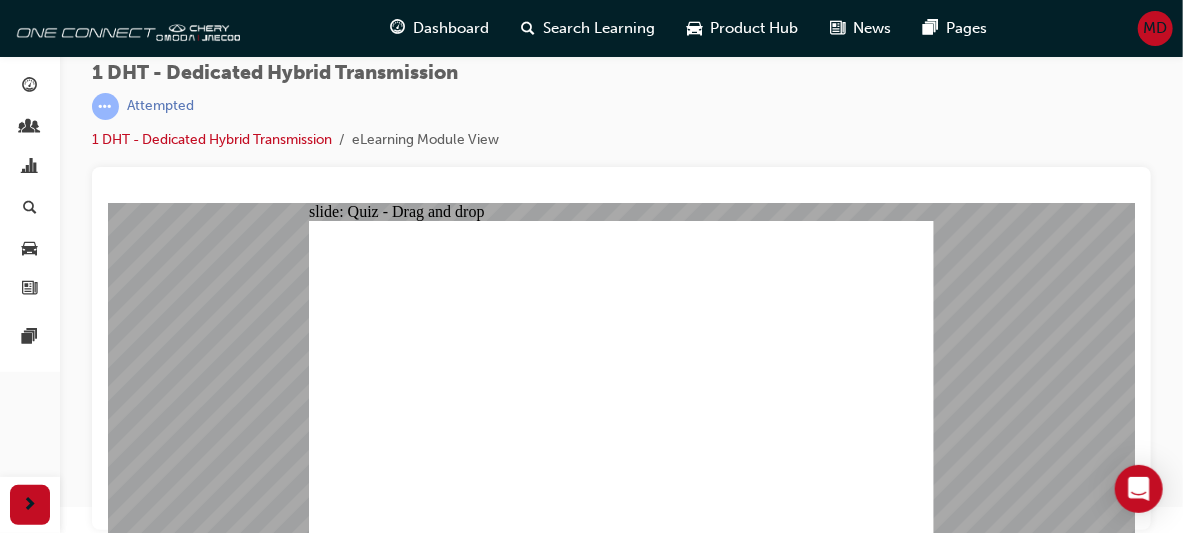 drag, startPoint x: 429, startPoint y: 456, endPoint x: 500, endPoint y: 404, distance: 88.005684 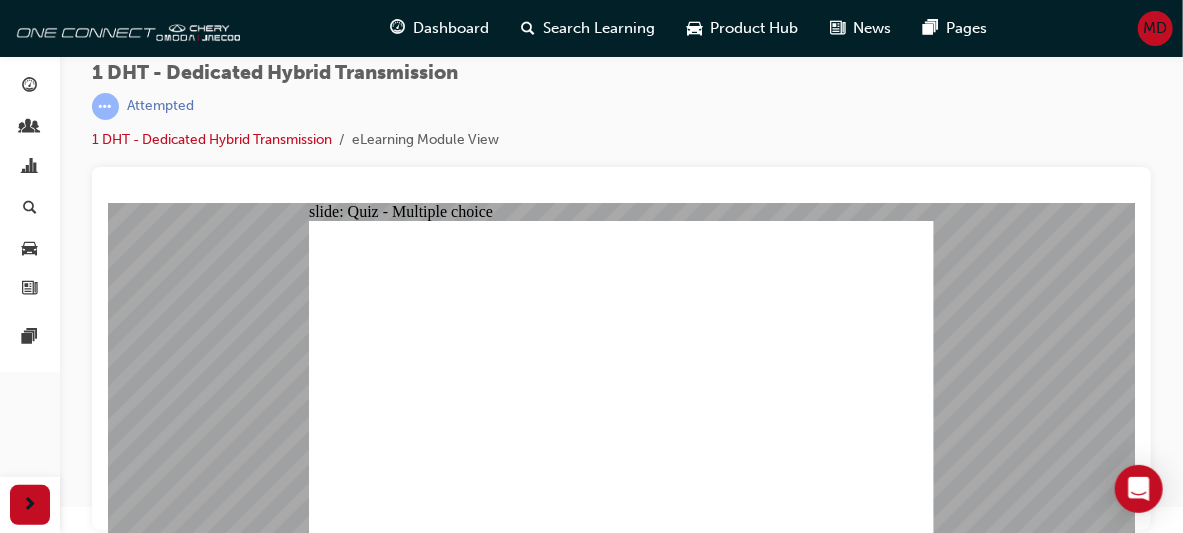 click 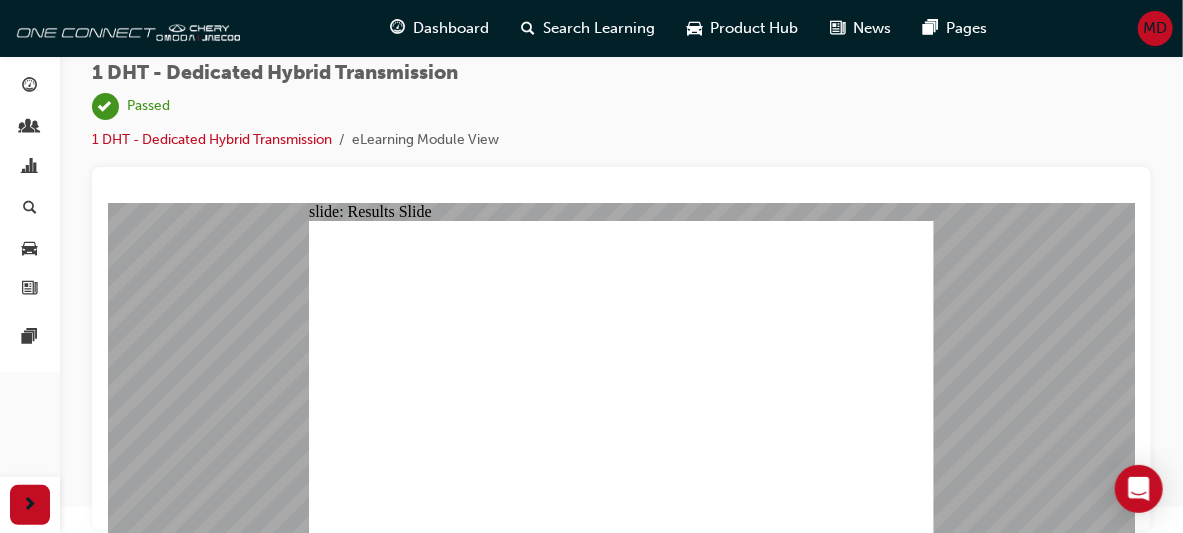 click 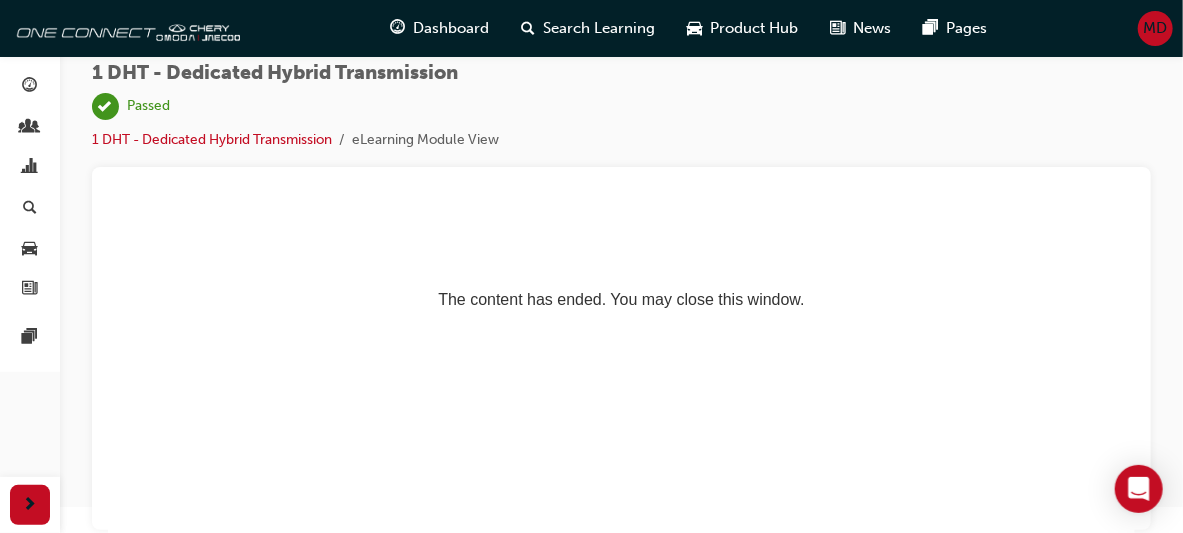 scroll, scrollTop: 0, scrollLeft: 0, axis: both 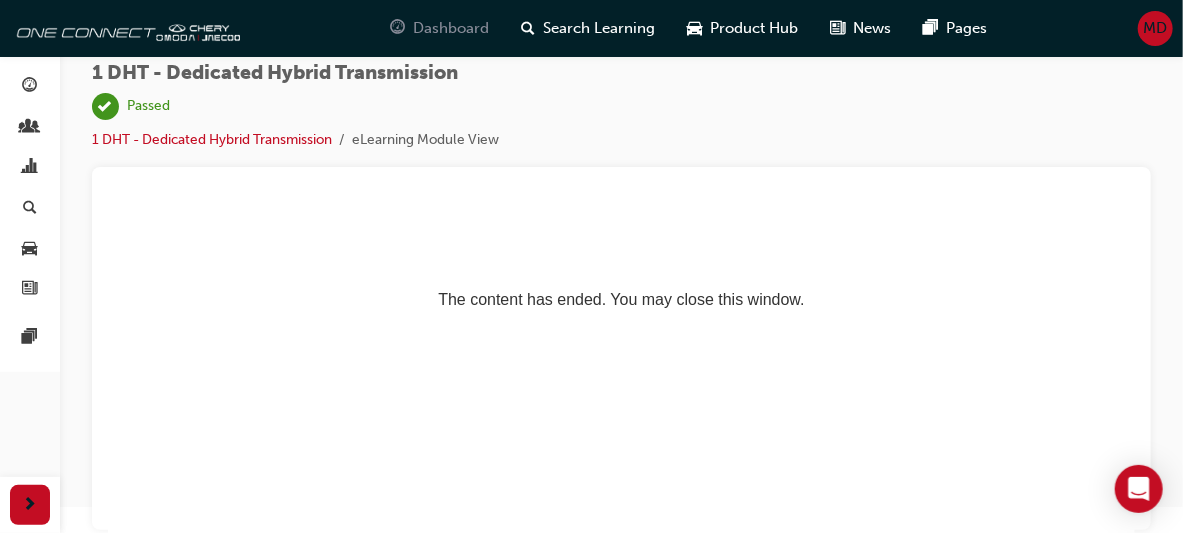 click on "Dashboard" at bounding box center (452, 28) 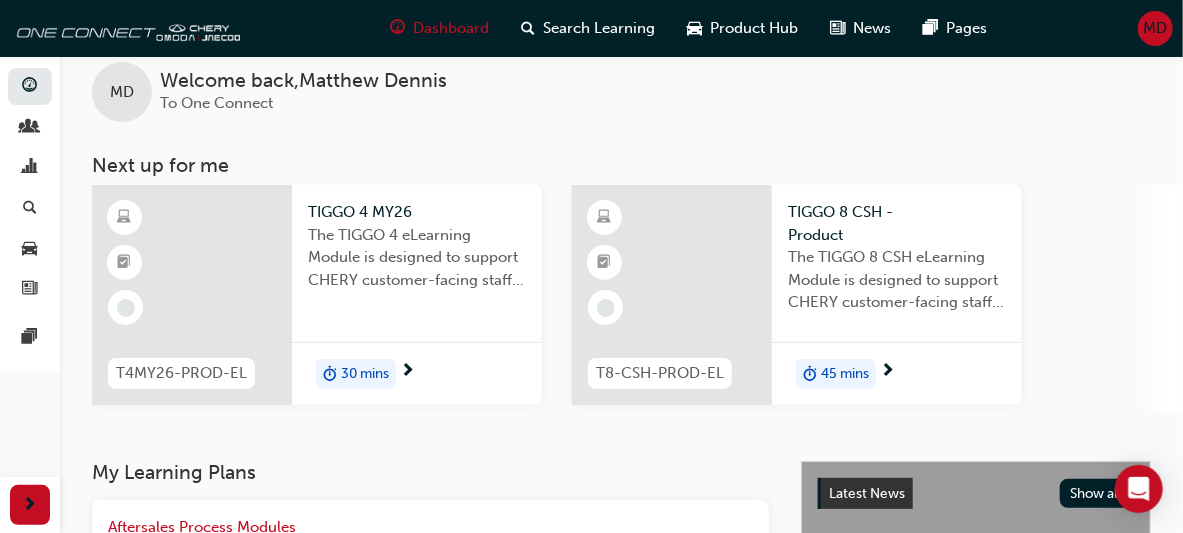 click on "The TIGGO 4 eLearning Module is designed to support CHERY customer-facing staff with the product and sales information for the introduction and demonstration of its unique features and benefits." at bounding box center (417, 258) 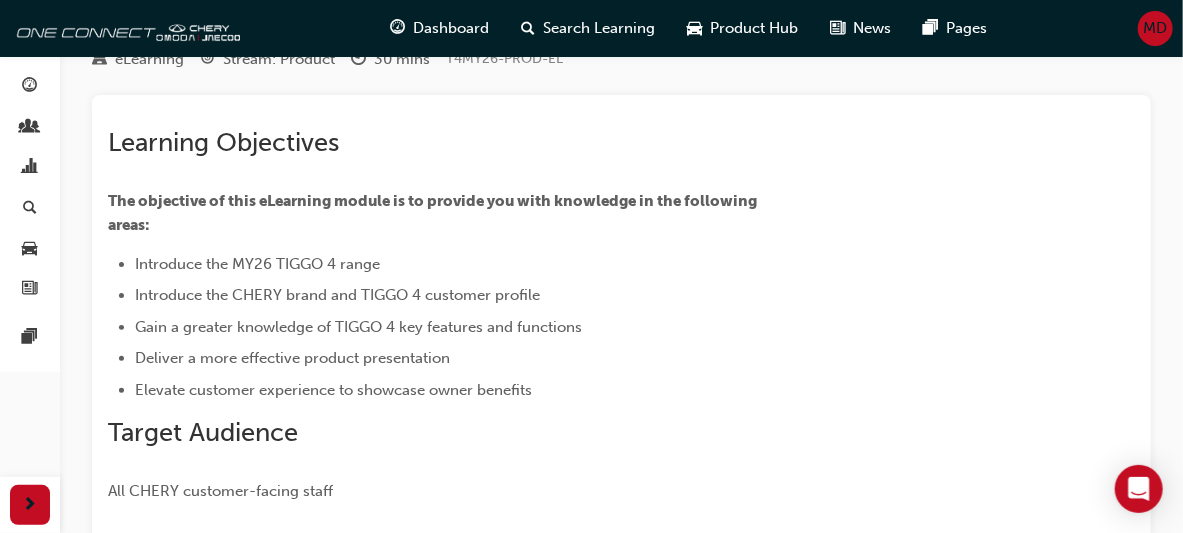 scroll, scrollTop: 158, scrollLeft: 0, axis: vertical 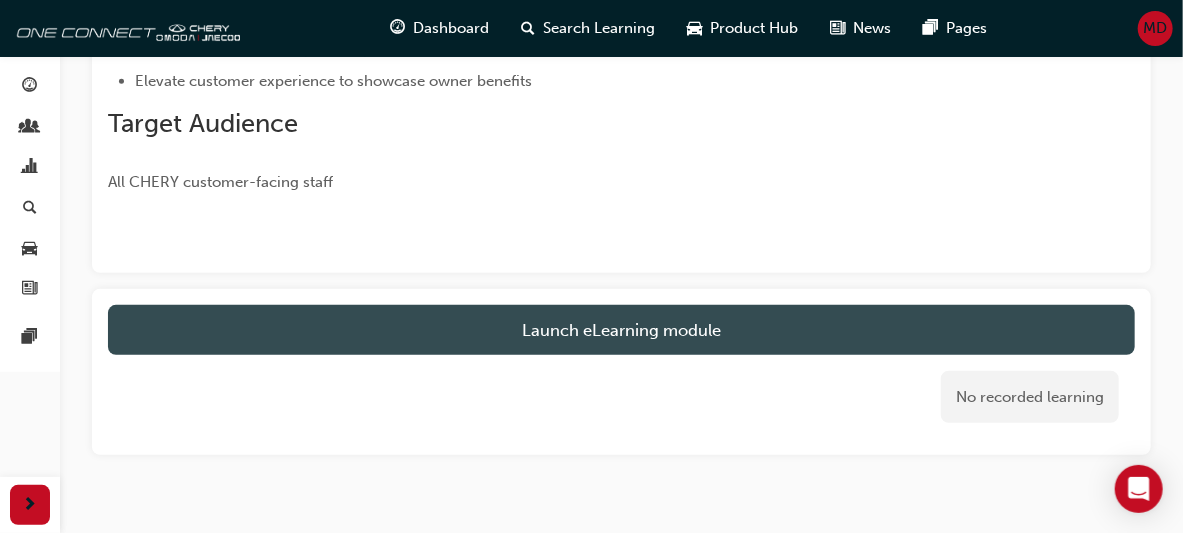 click on "Launch eLearning module" at bounding box center (621, 330) 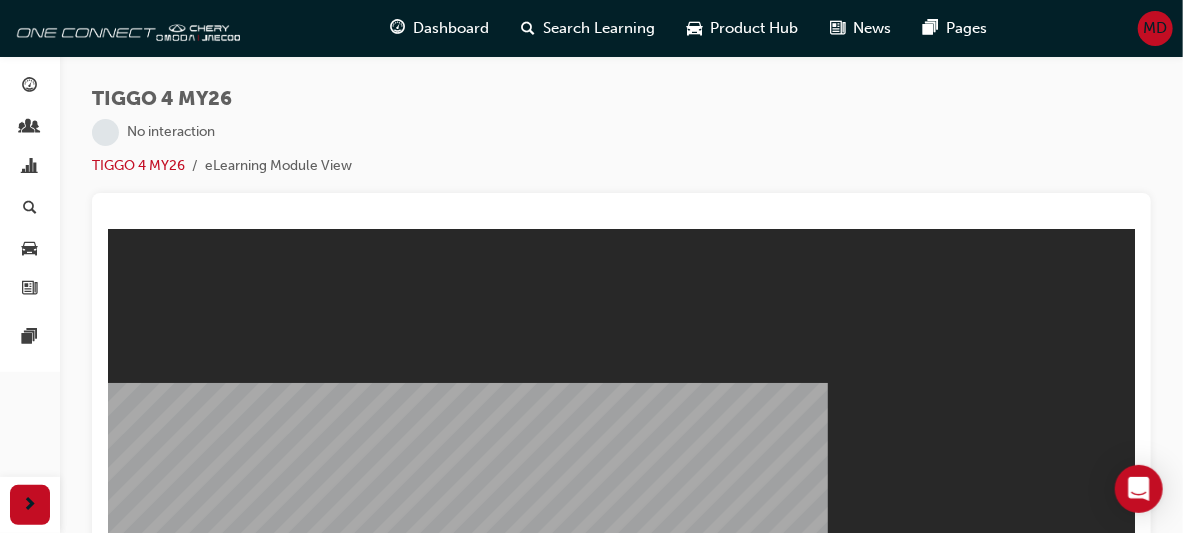 scroll, scrollTop: 0, scrollLeft: 0, axis: both 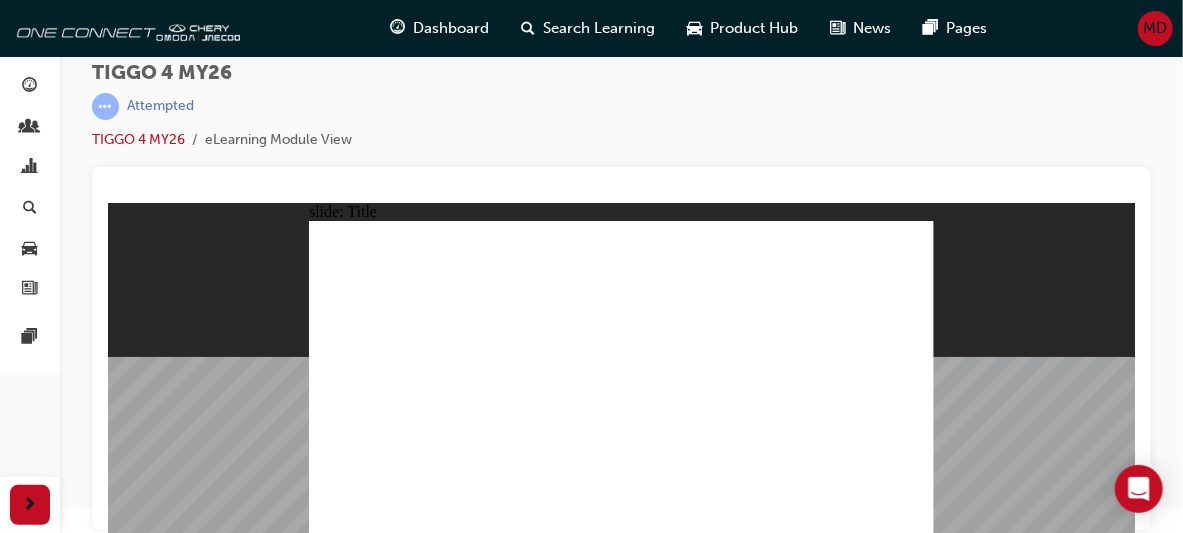 click 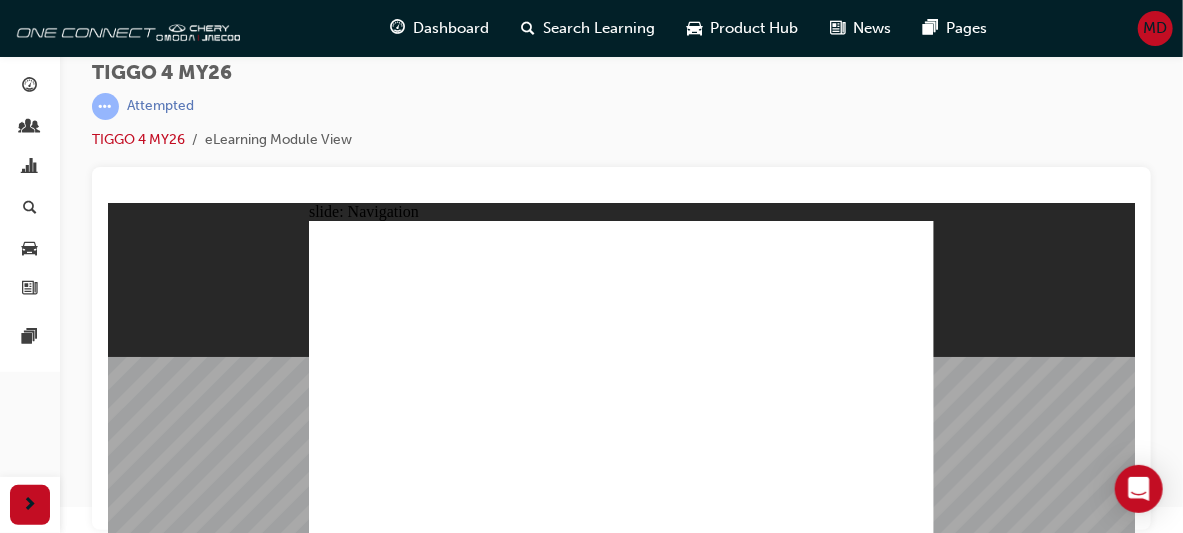 click 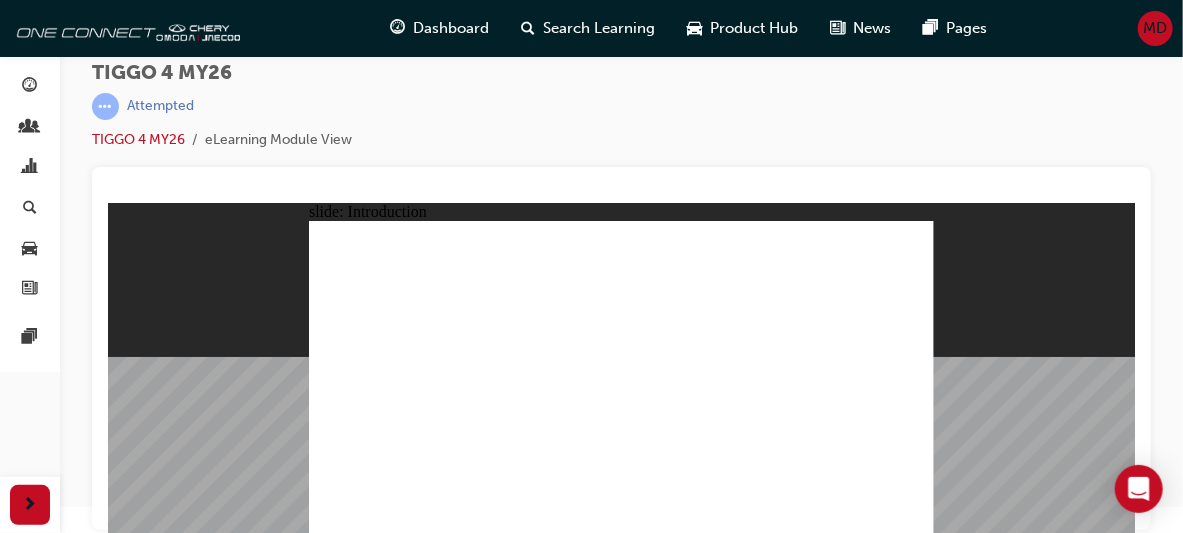click 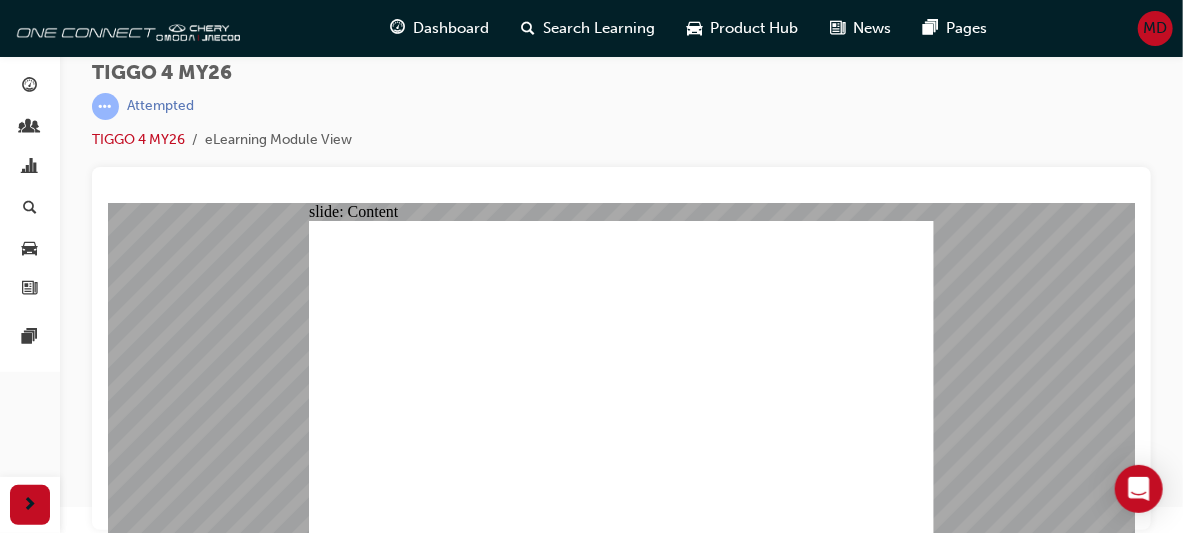 click on "slide: Content
Rectangle 2 Rectangle MENU RESOURCES left-arrow.png right-arrow.png MENU RESOURCES" at bounding box center [620, 367] 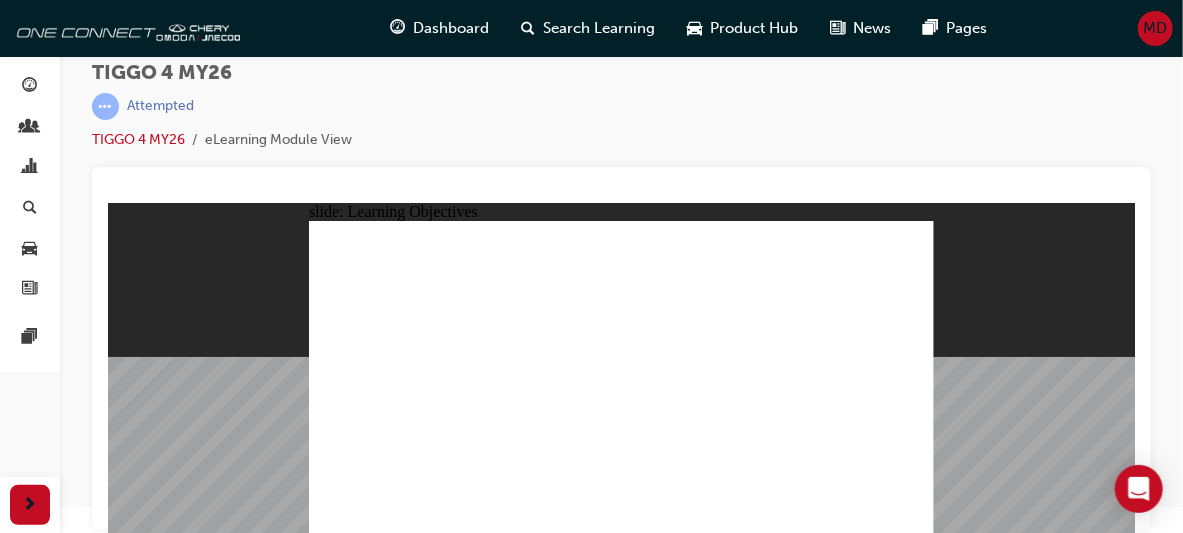 click 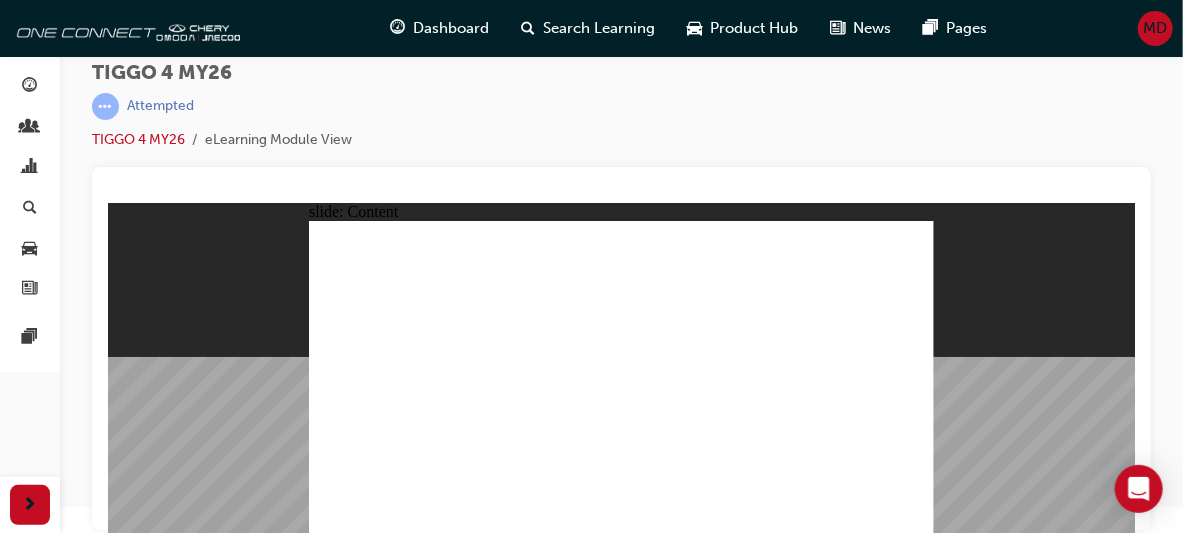 click 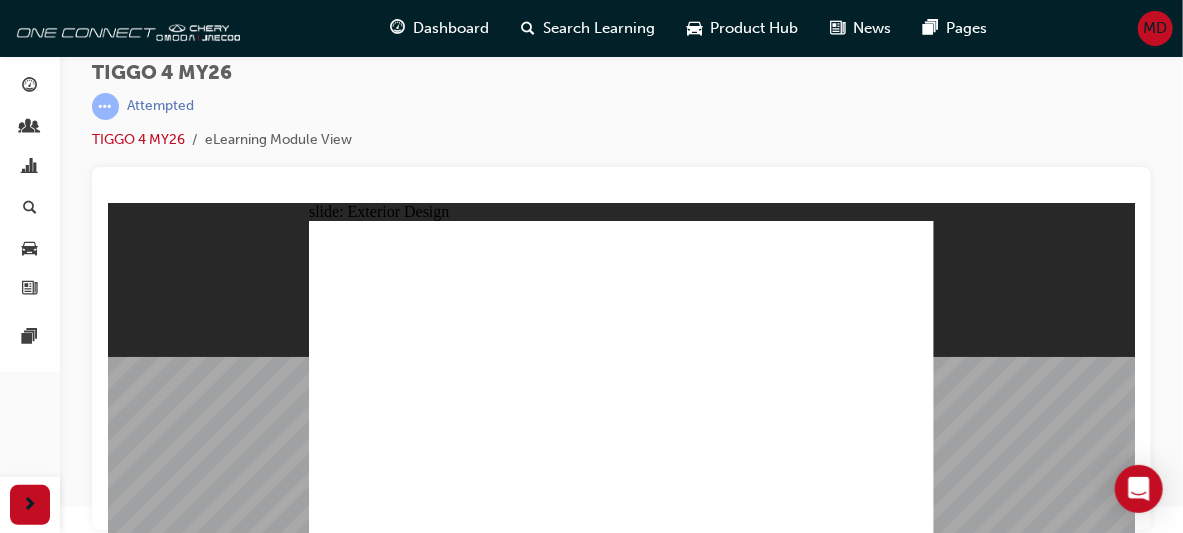 click 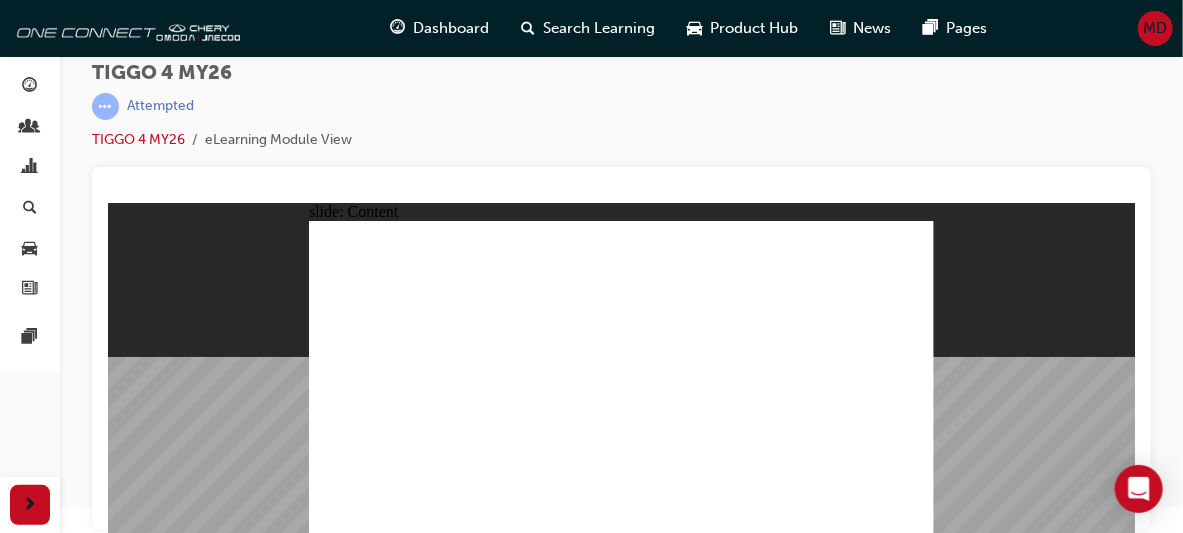 click 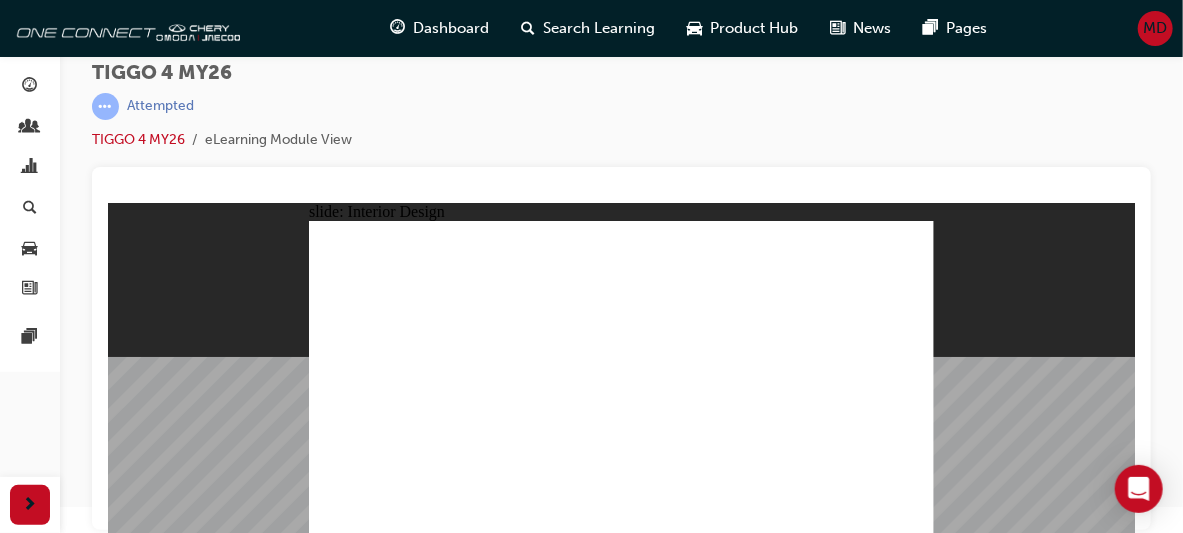 click 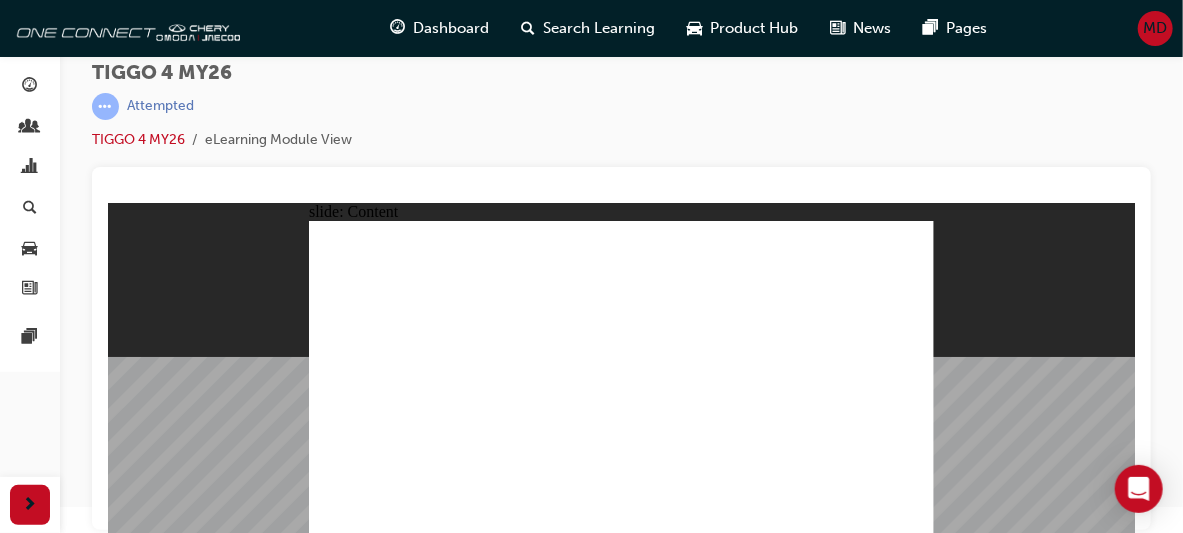 click 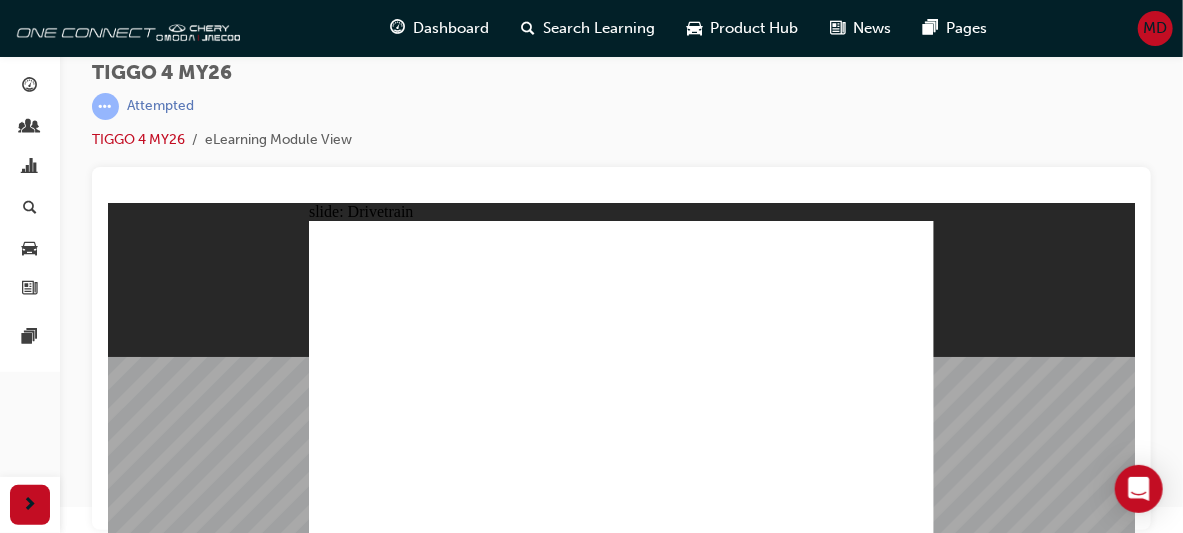 click 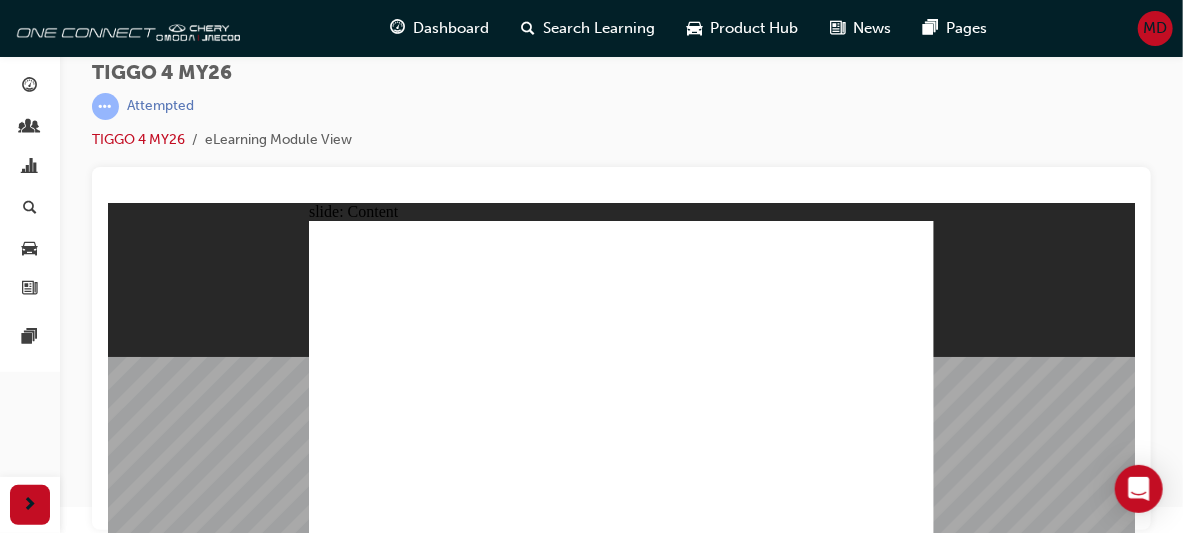 click 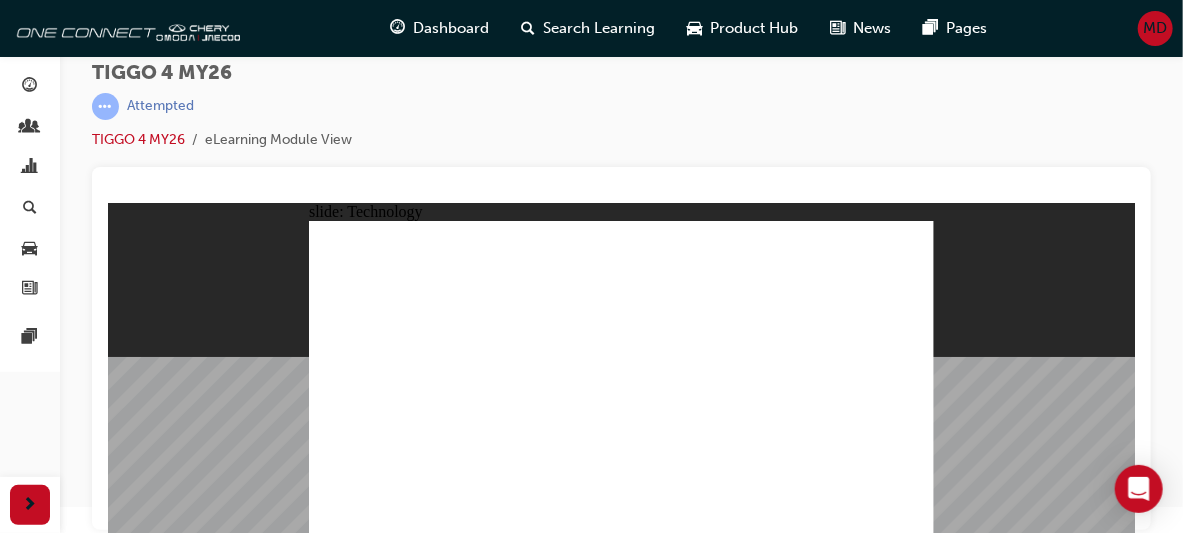 click 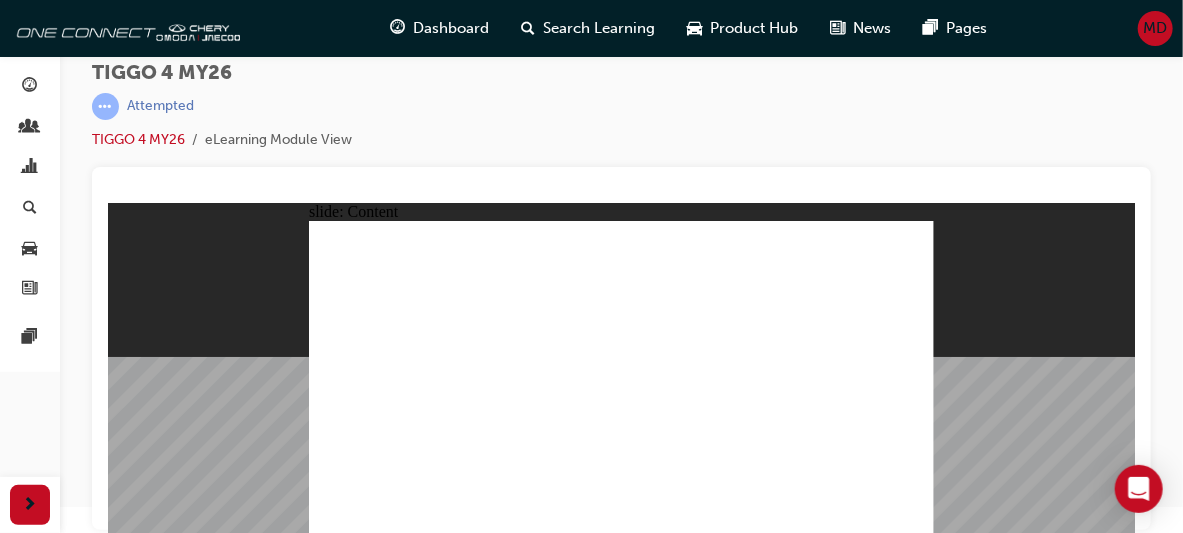 click 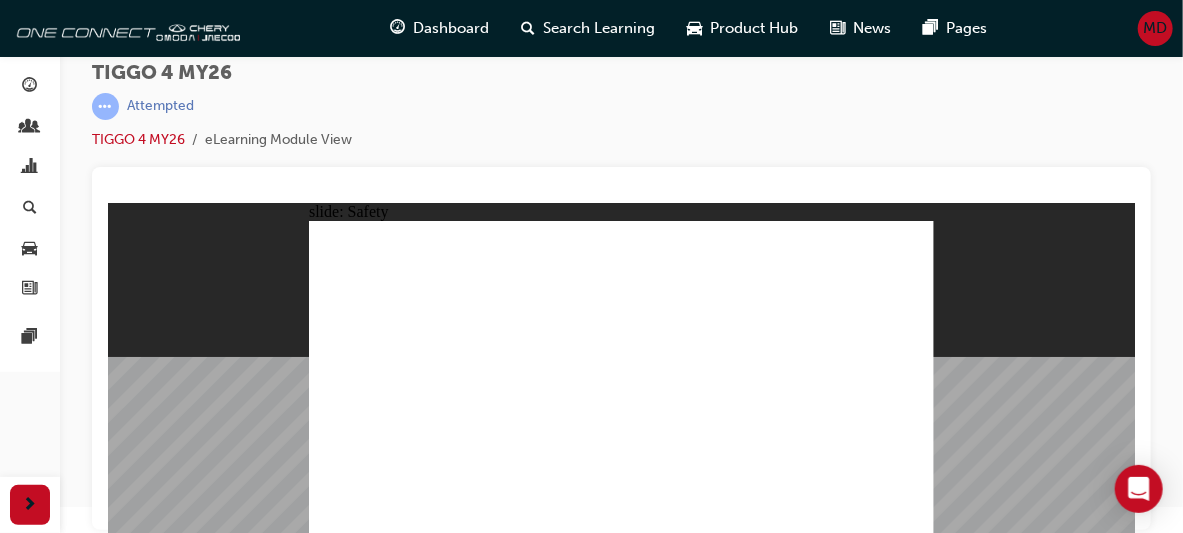 click 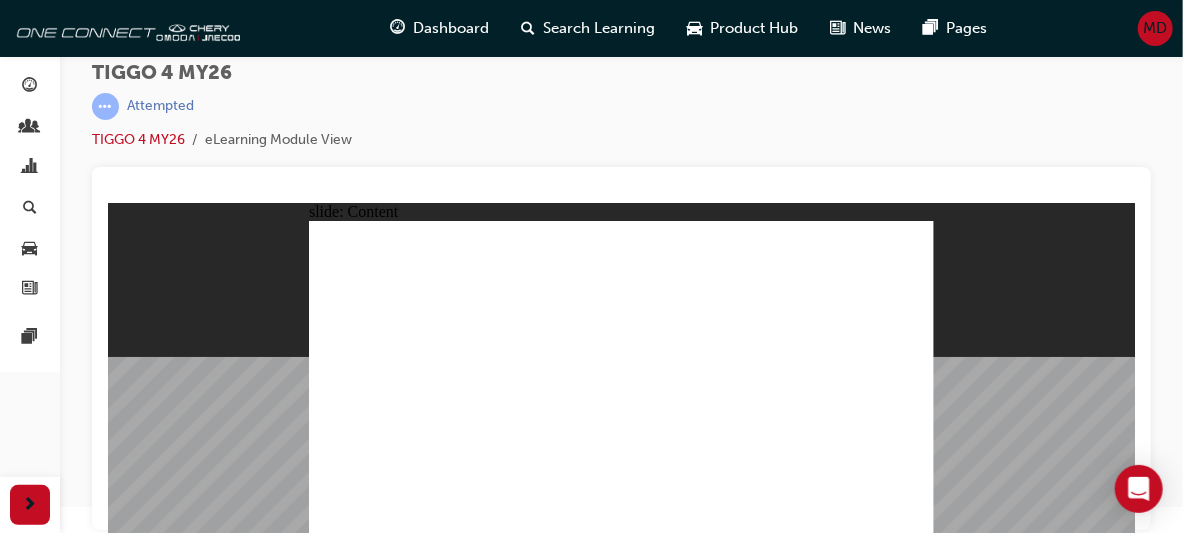 click 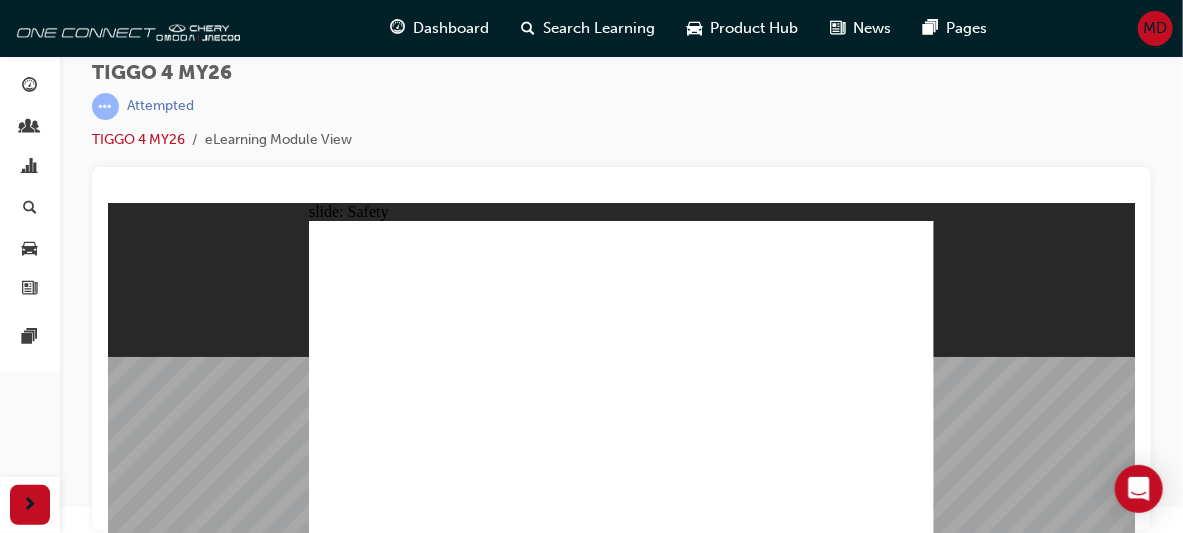 click 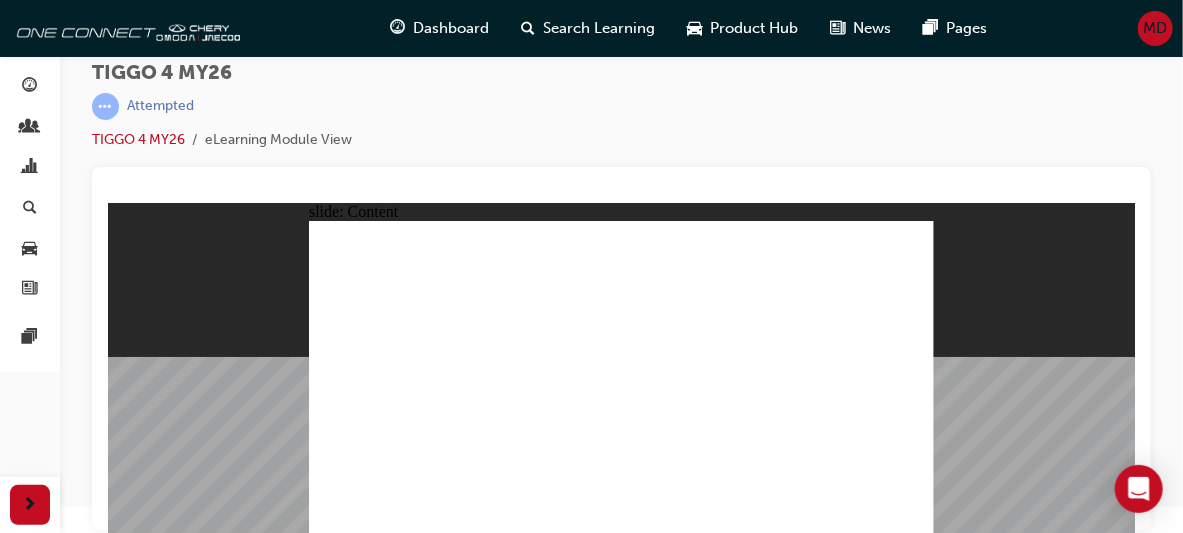 click 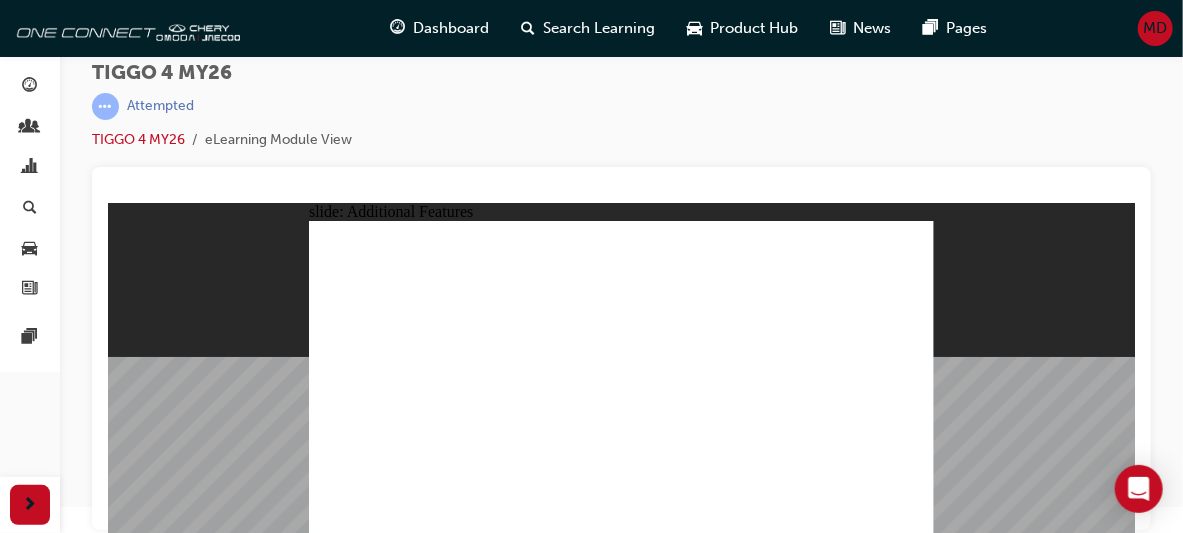 click 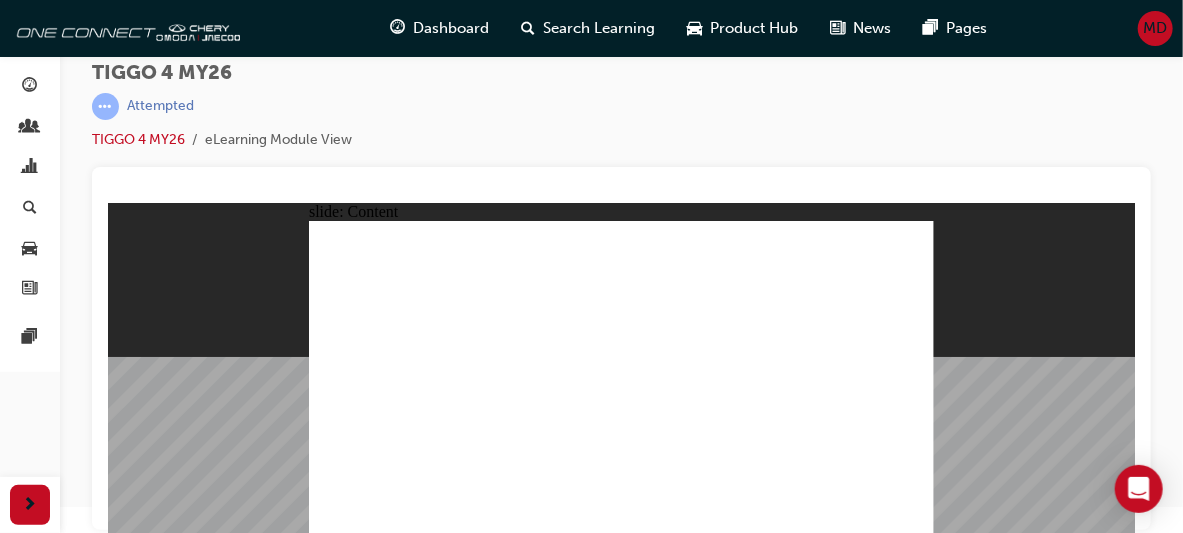 click 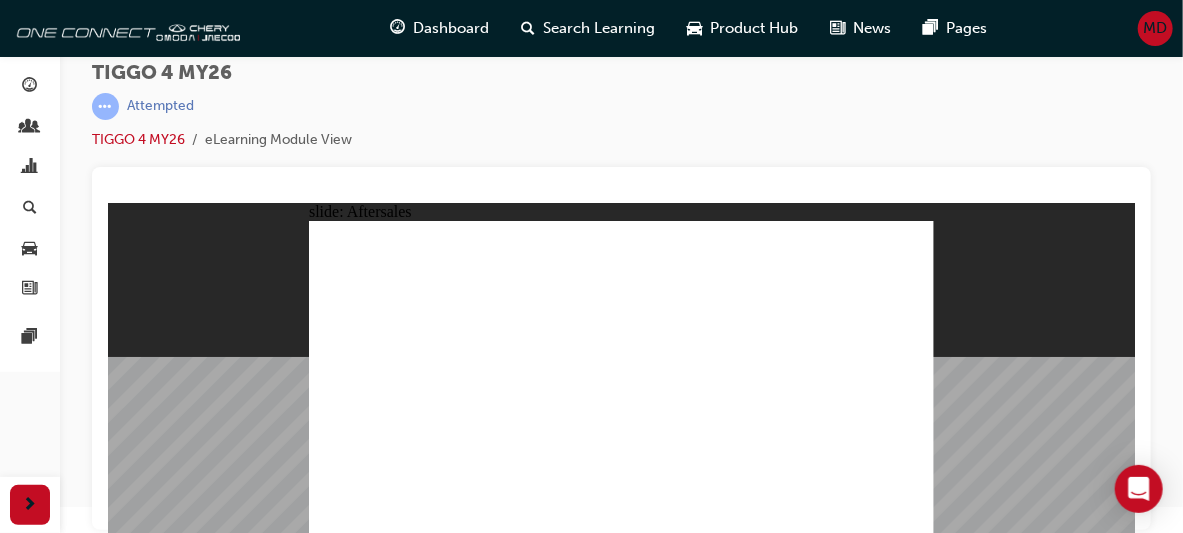 click 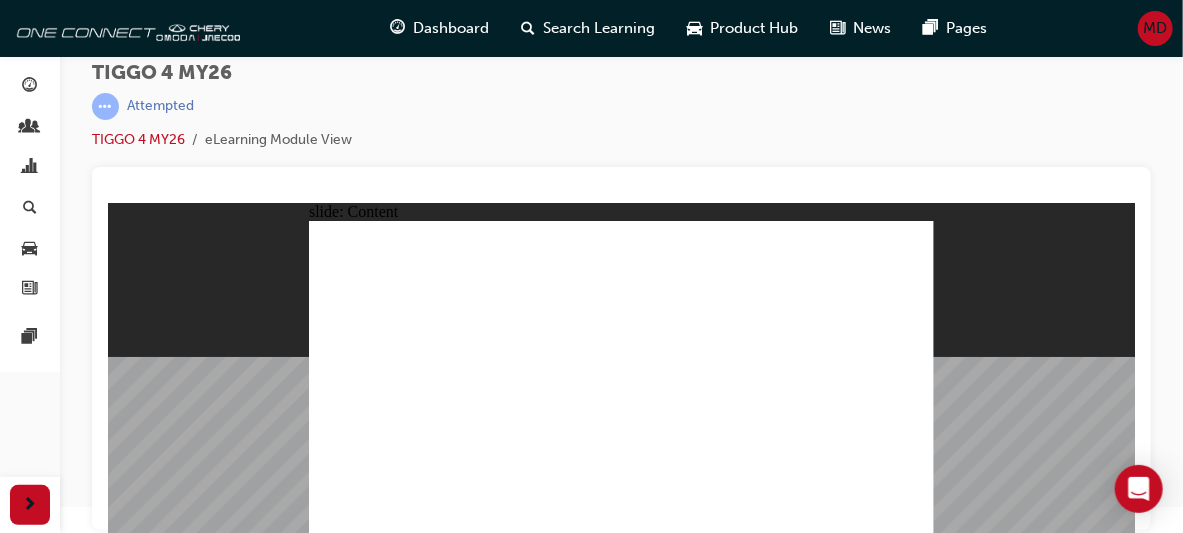 click 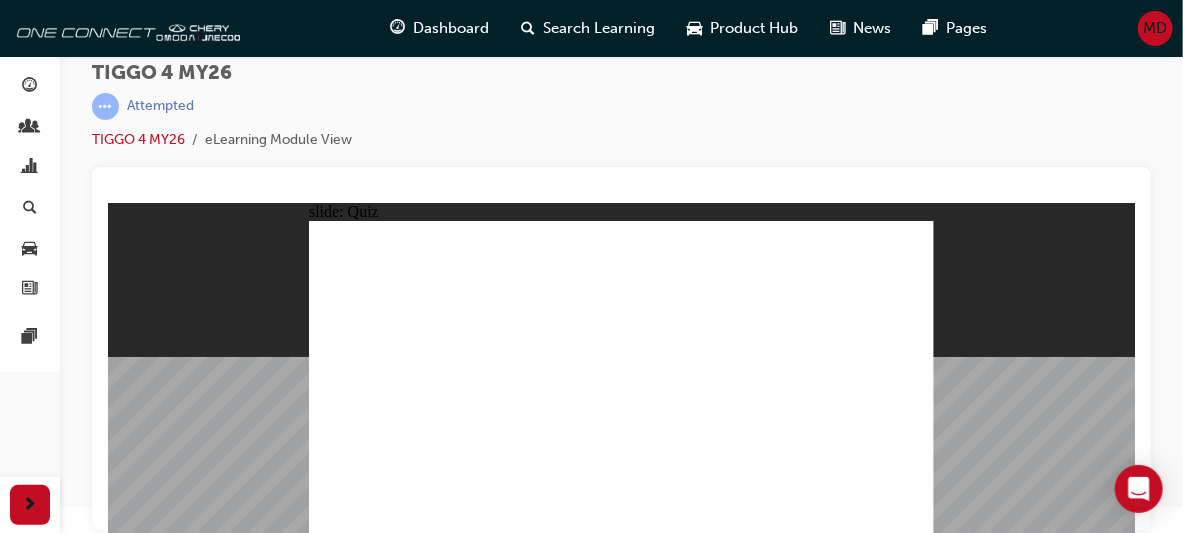 click 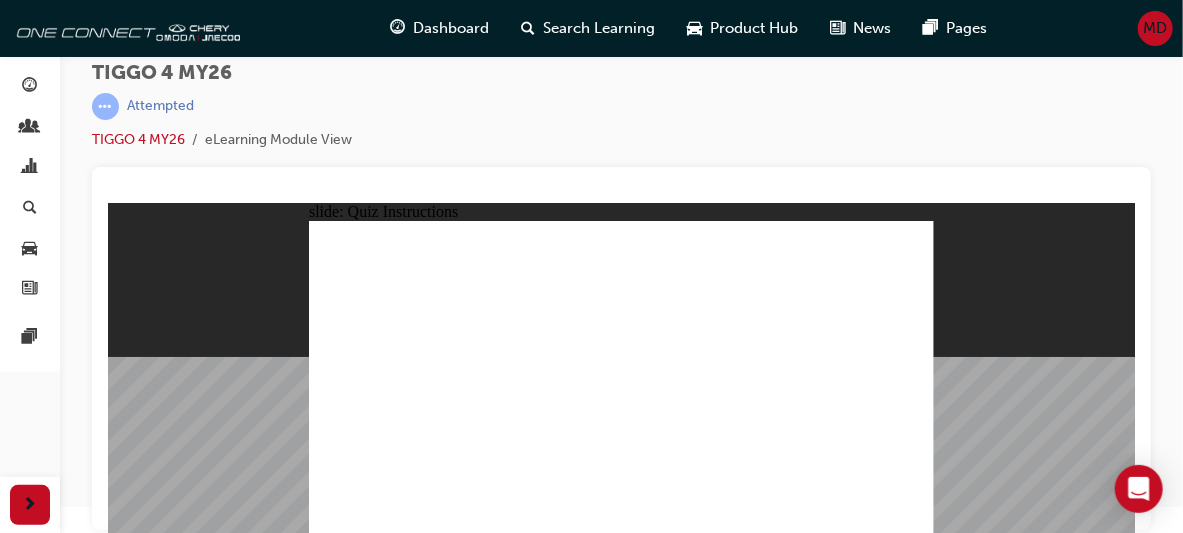 click 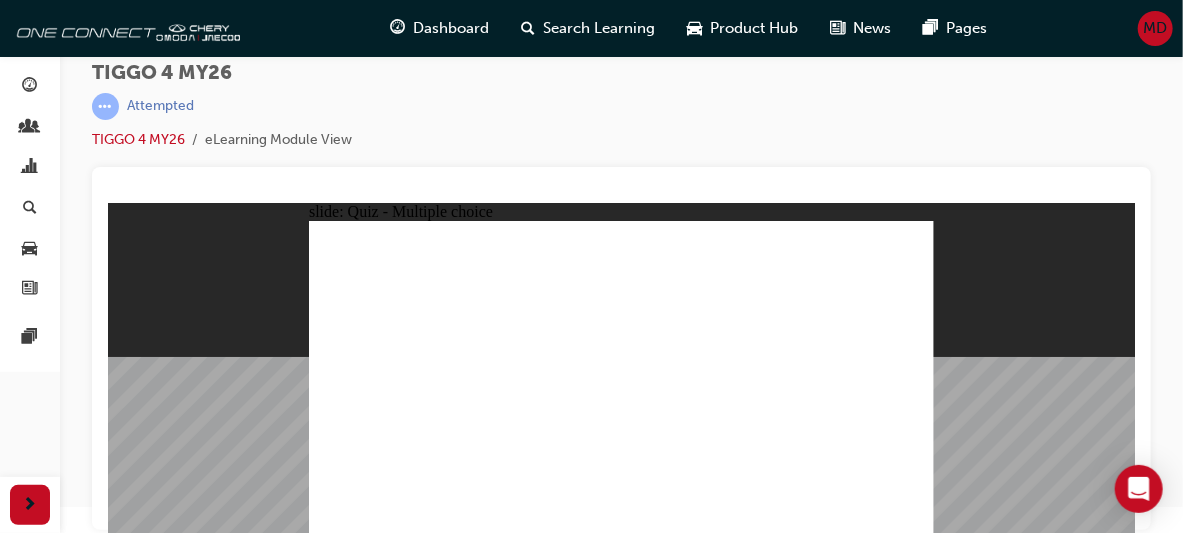 click 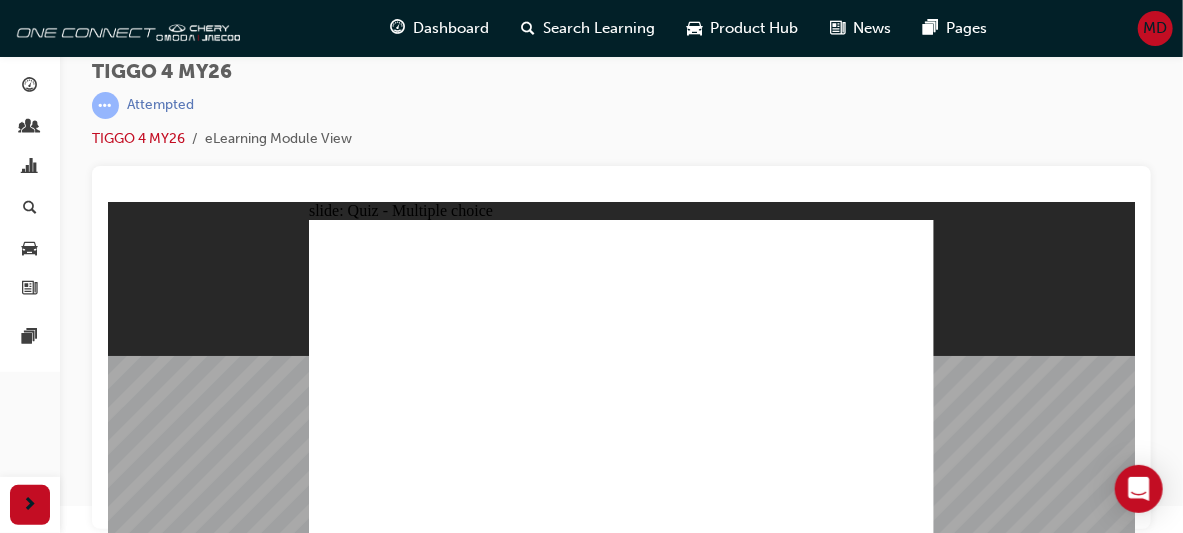 scroll, scrollTop: 26, scrollLeft: 0, axis: vertical 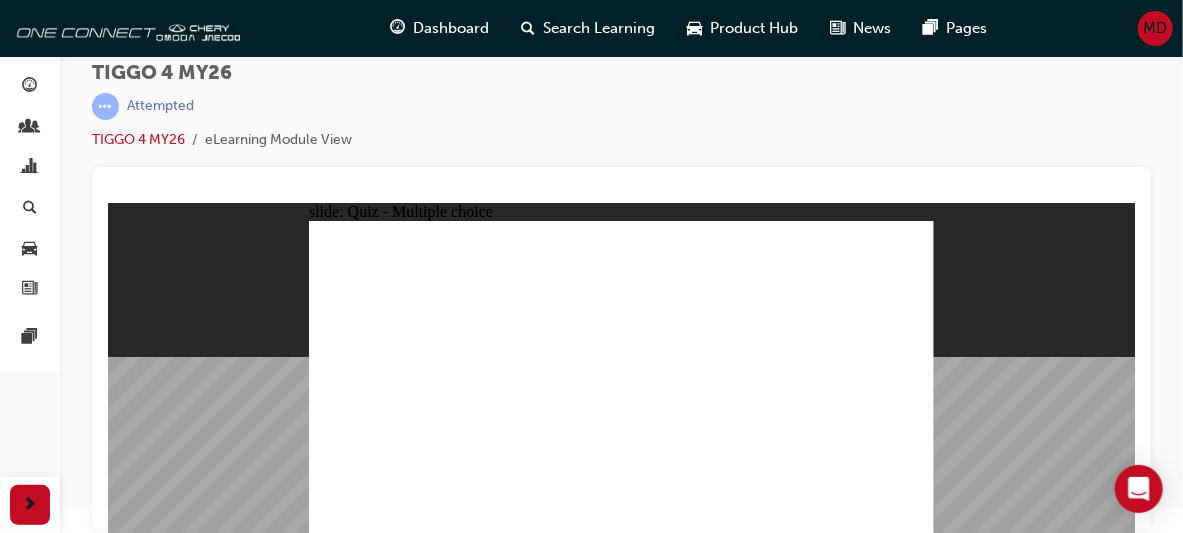 click 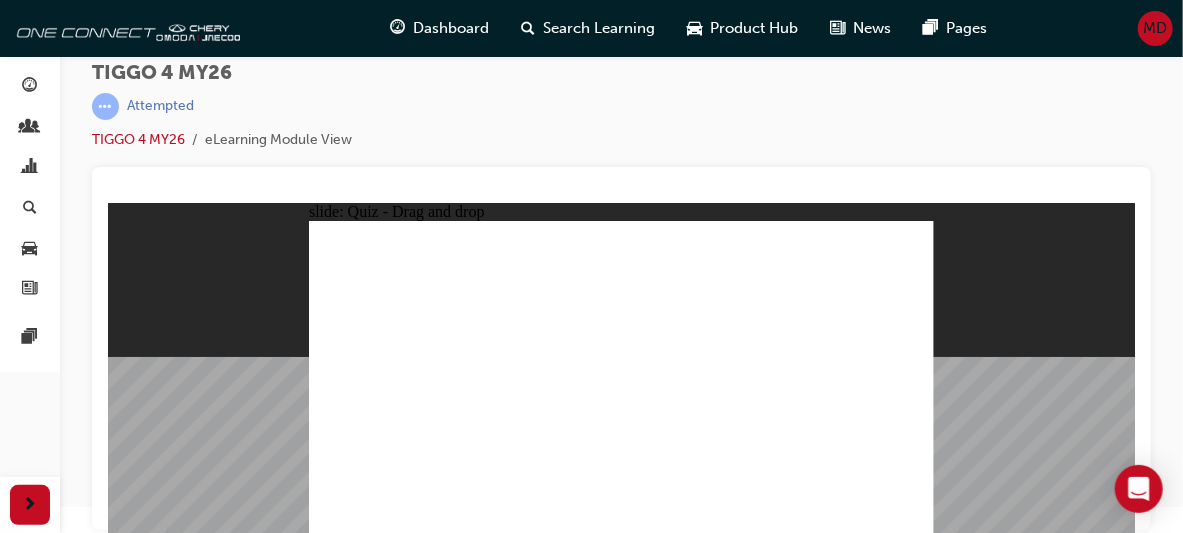 drag, startPoint x: 833, startPoint y: 315, endPoint x: 834, endPoint y: 440, distance: 125.004 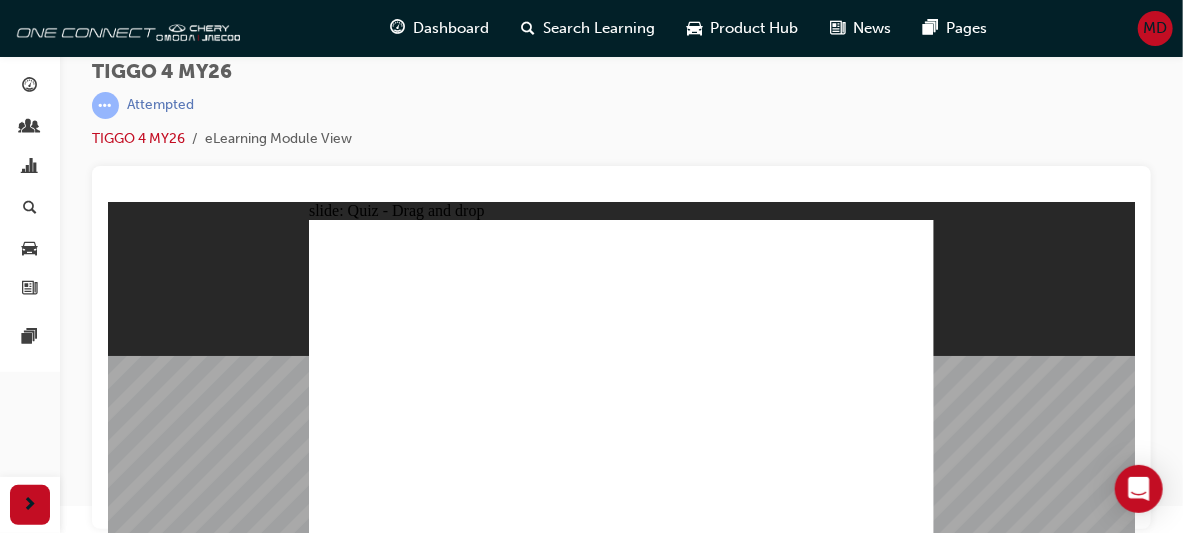 scroll, scrollTop: 26, scrollLeft: 0, axis: vertical 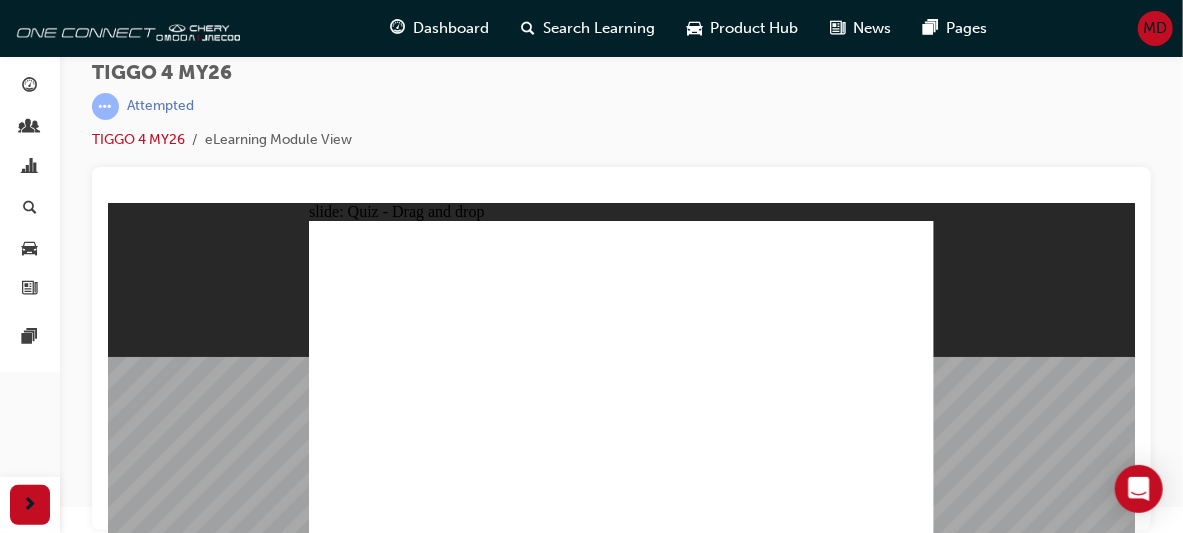 click 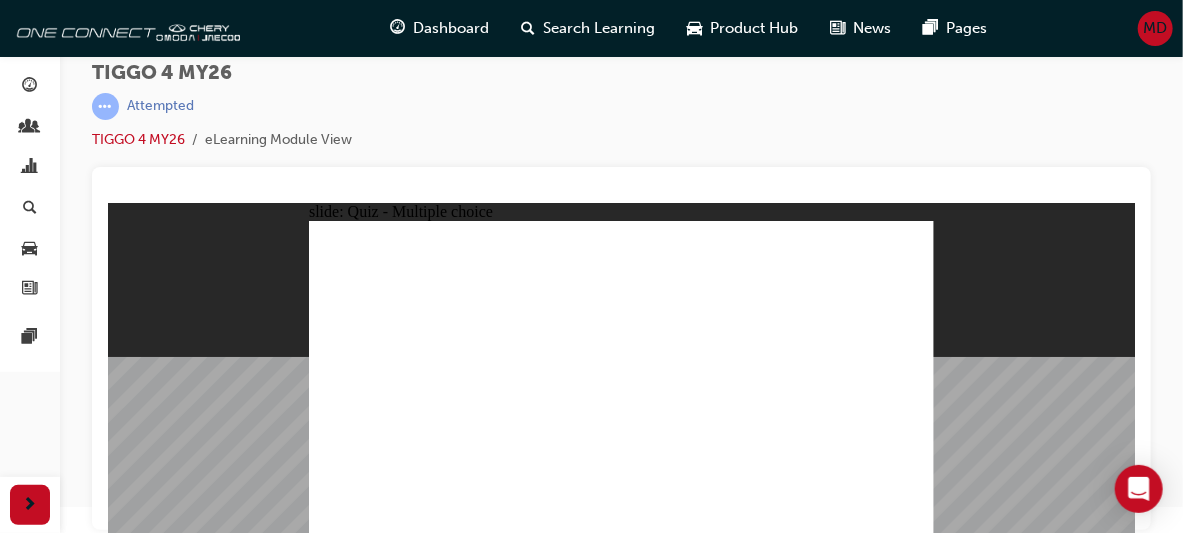 click 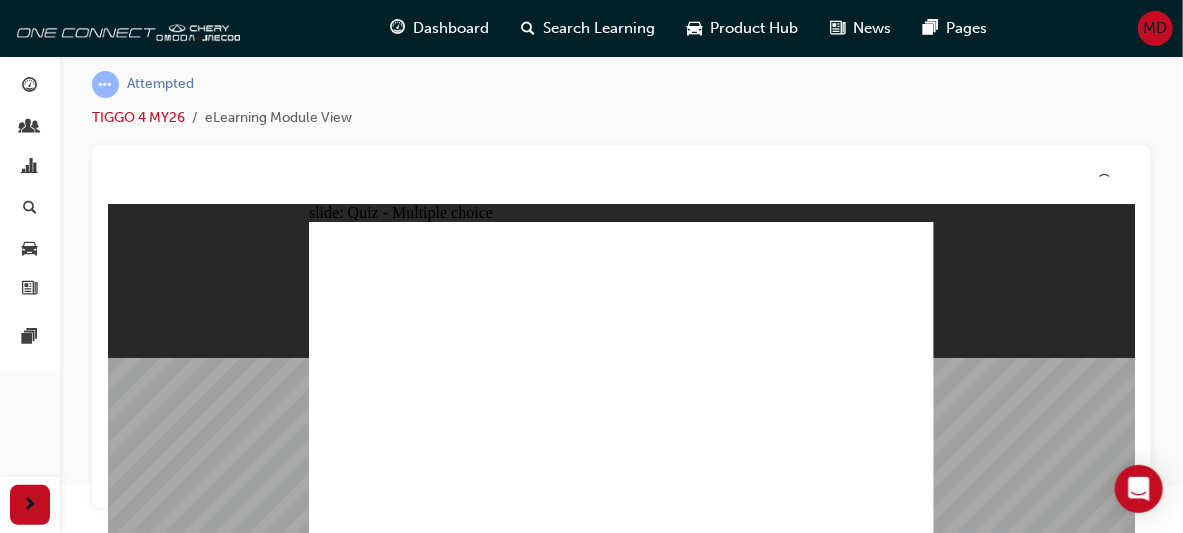 scroll, scrollTop: 26, scrollLeft: 0, axis: vertical 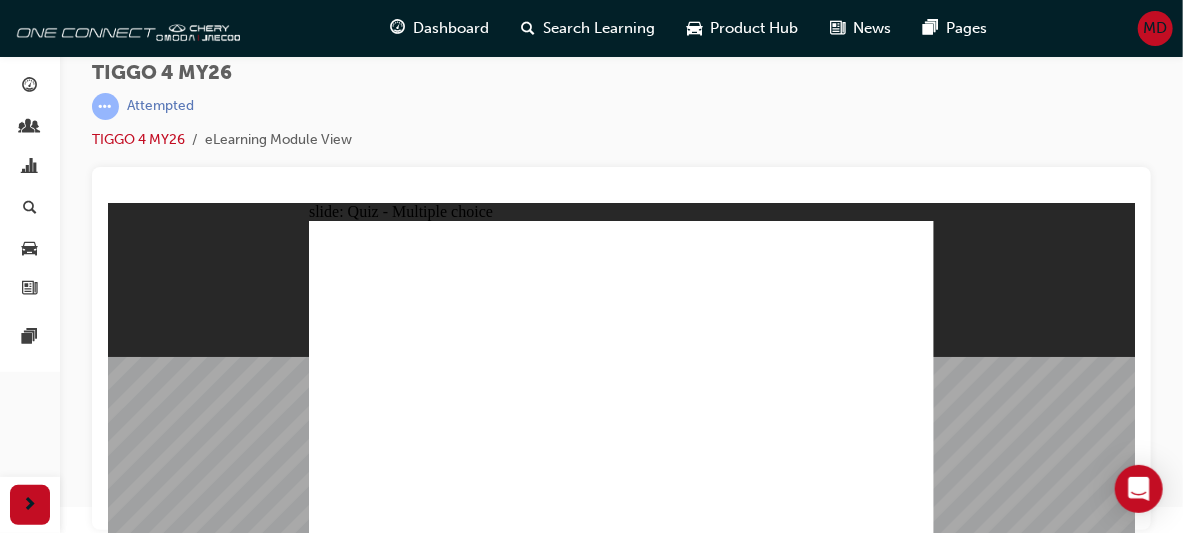 click 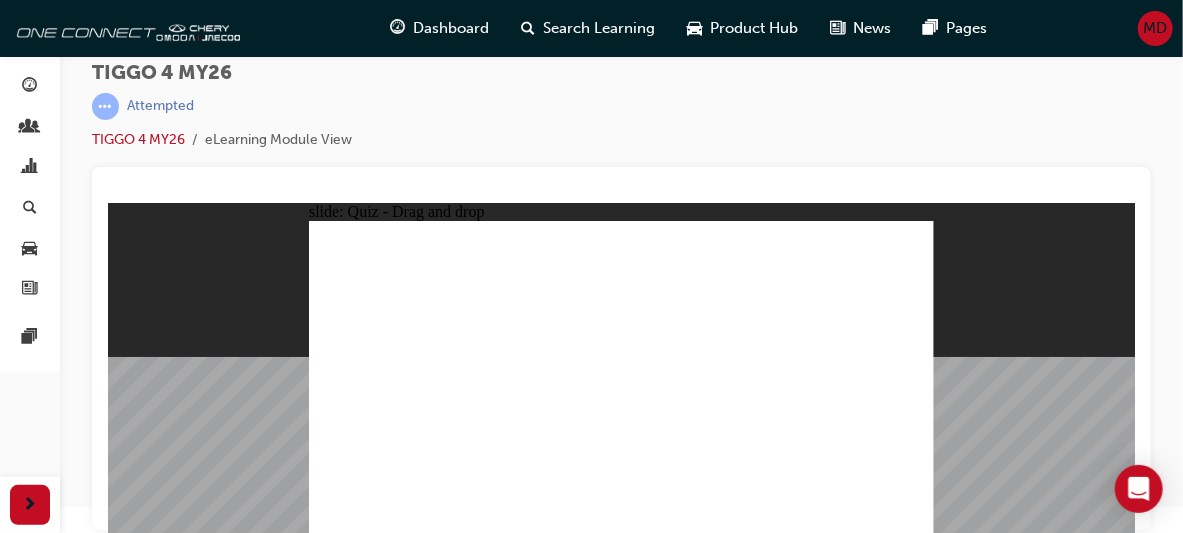 drag, startPoint x: 546, startPoint y: 411, endPoint x: 840, endPoint y: 385, distance: 295.14743 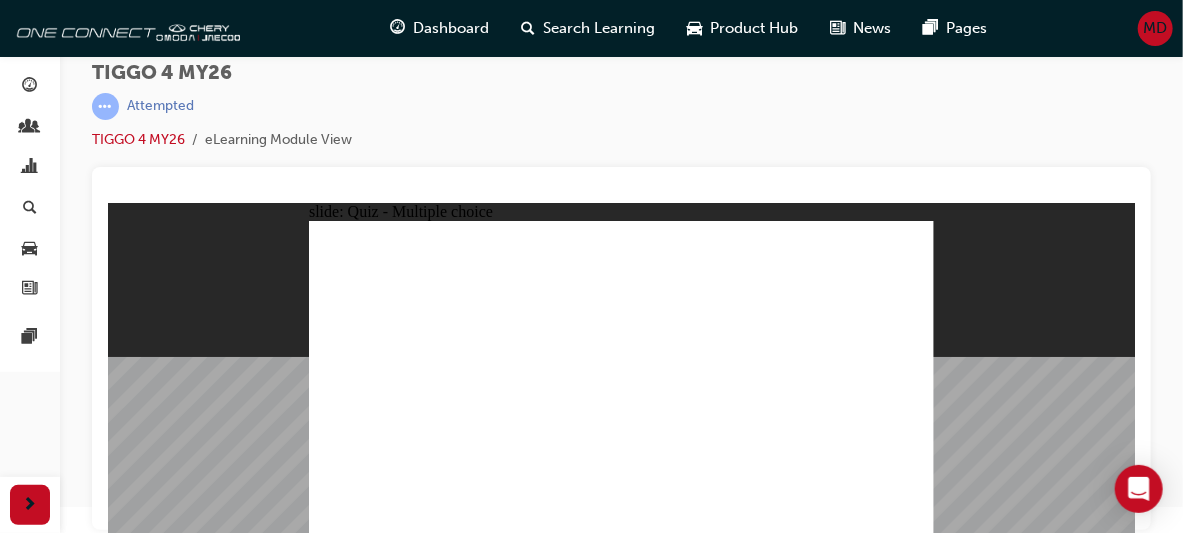 click 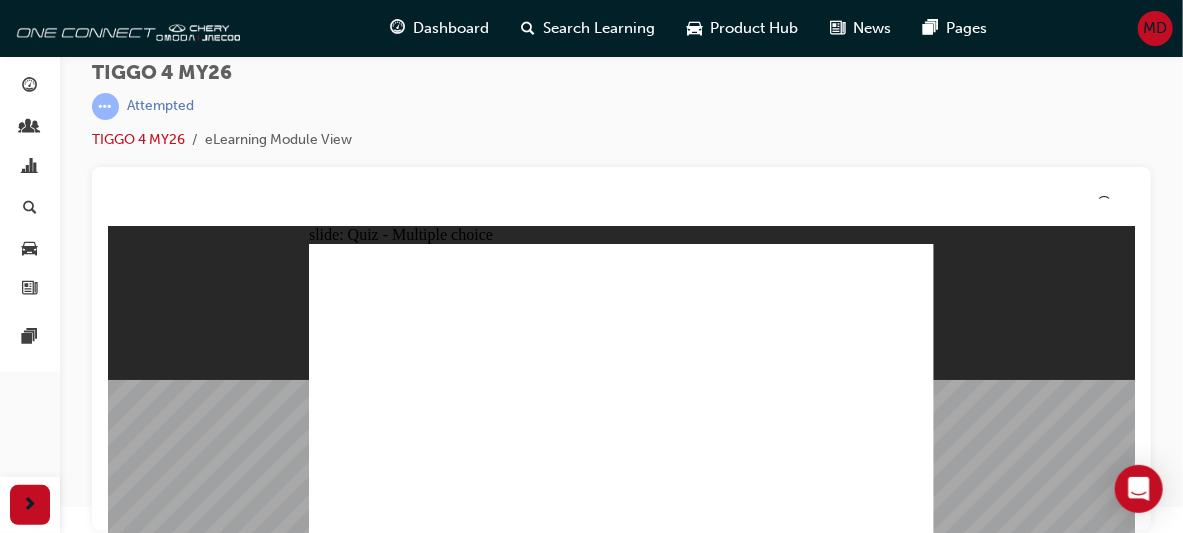 scroll, scrollTop: 26, scrollLeft: 0, axis: vertical 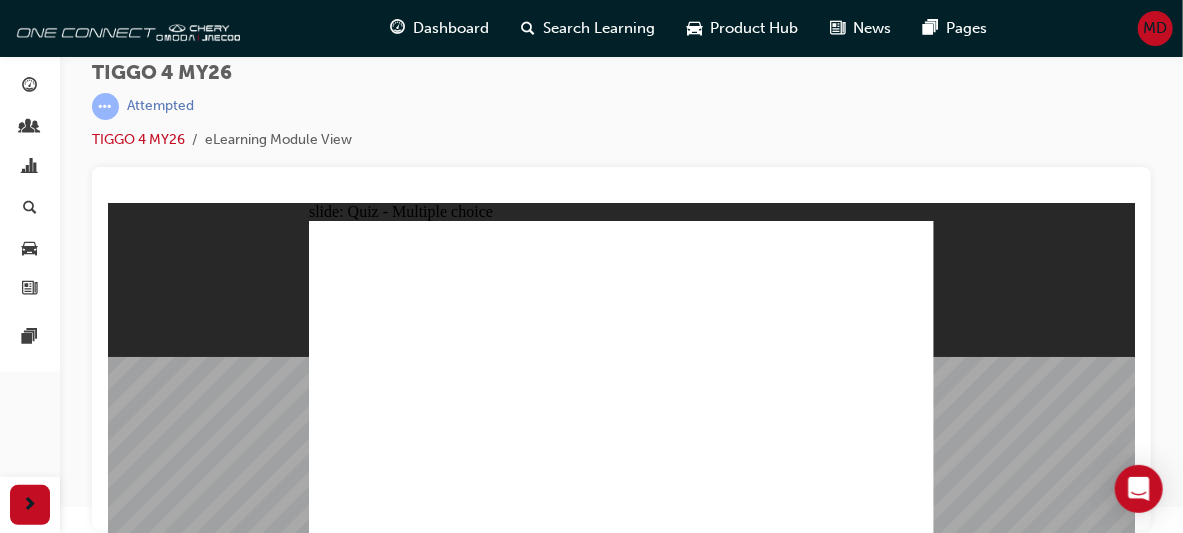 click 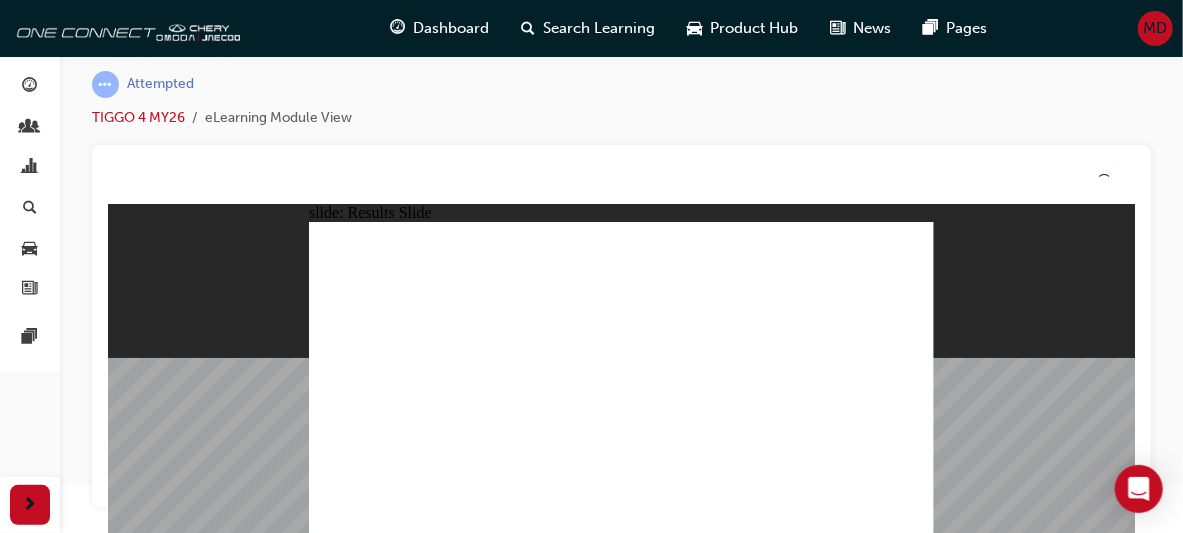 scroll, scrollTop: 26, scrollLeft: 0, axis: vertical 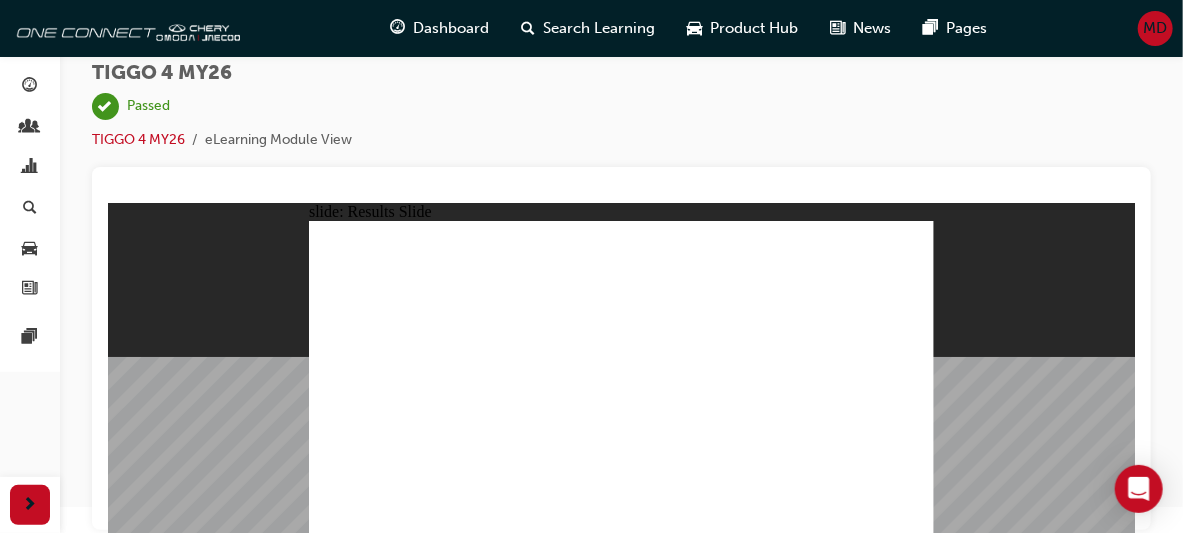 click 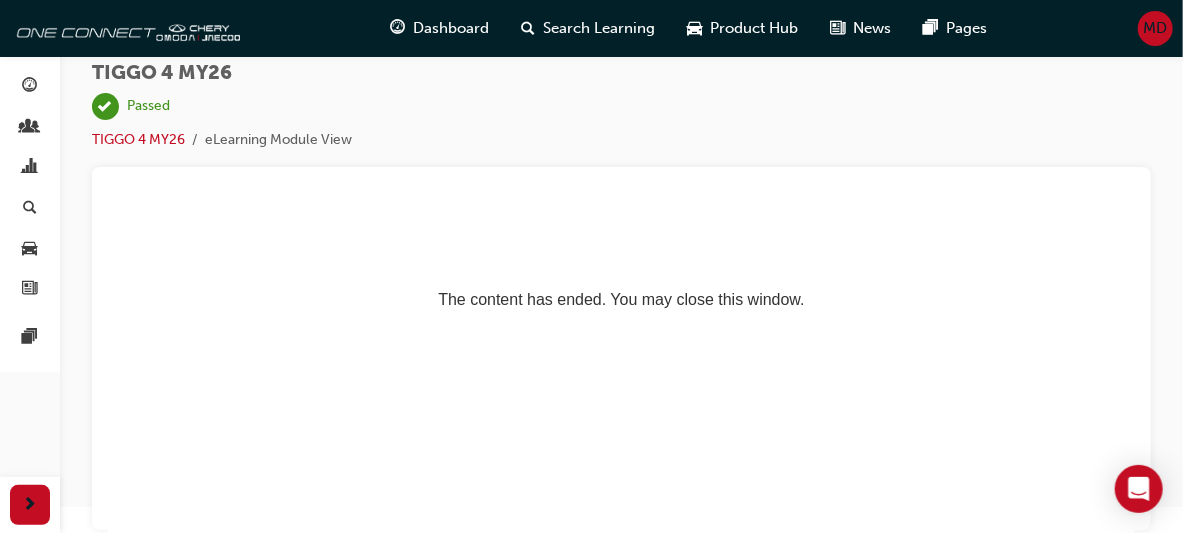 scroll, scrollTop: 0, scrollLeft: 0, axis: both 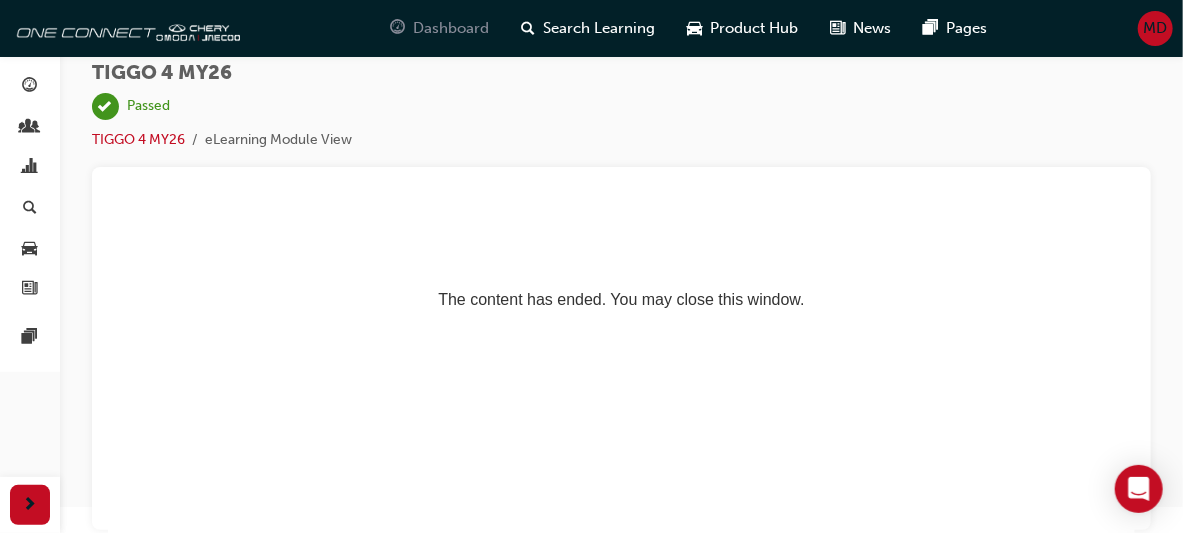 click on "Dashboard" at bounding box center (452, 28) 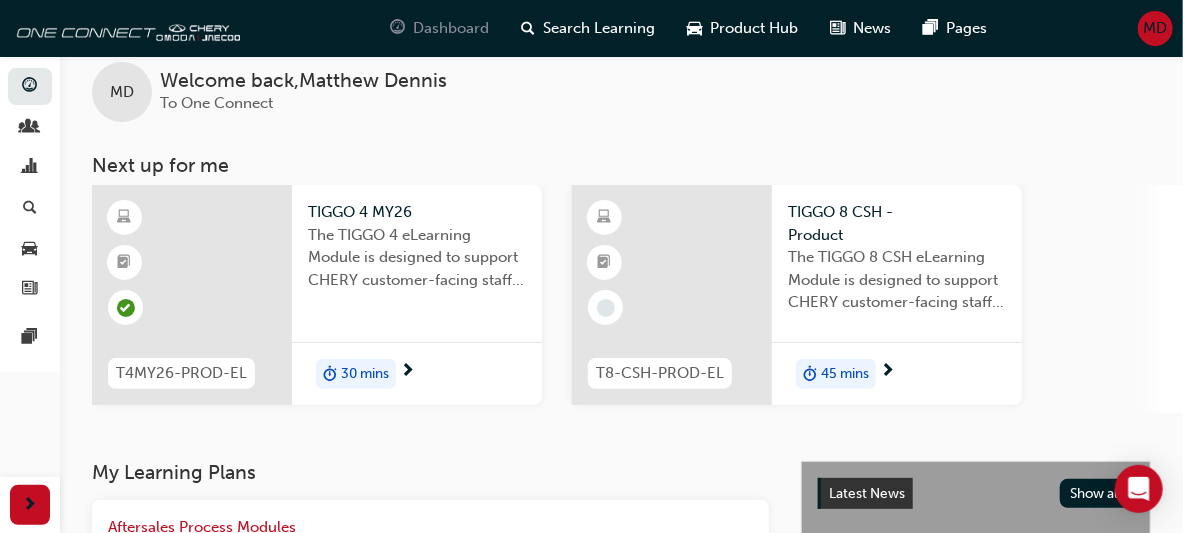 click on "Dashboard" at bounding box center [452, 28] 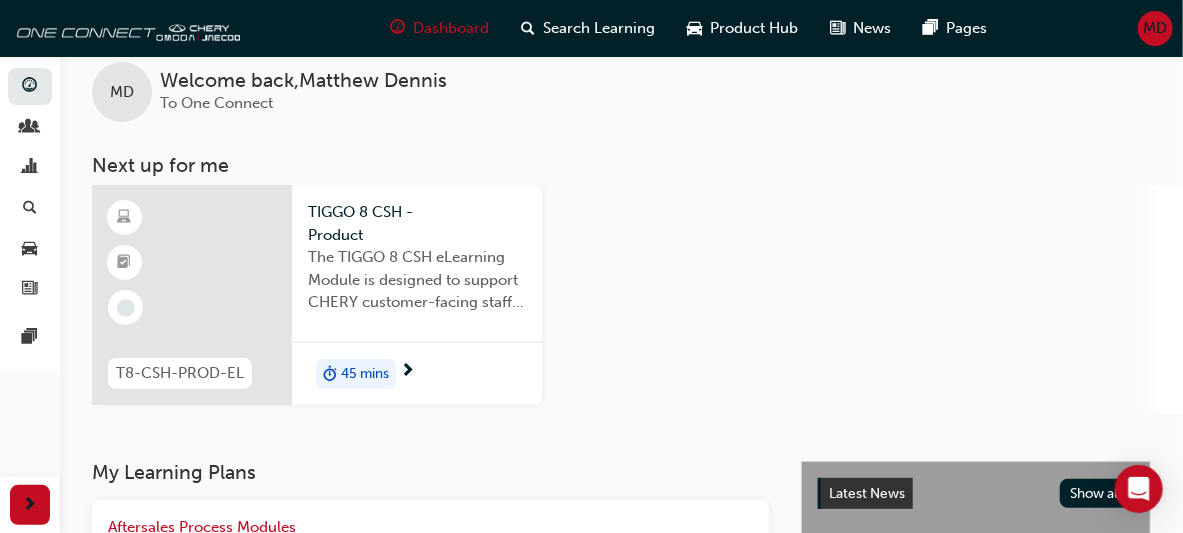 click on "TIGGO 8 CSH - Product" at bounding box center (417, 223) 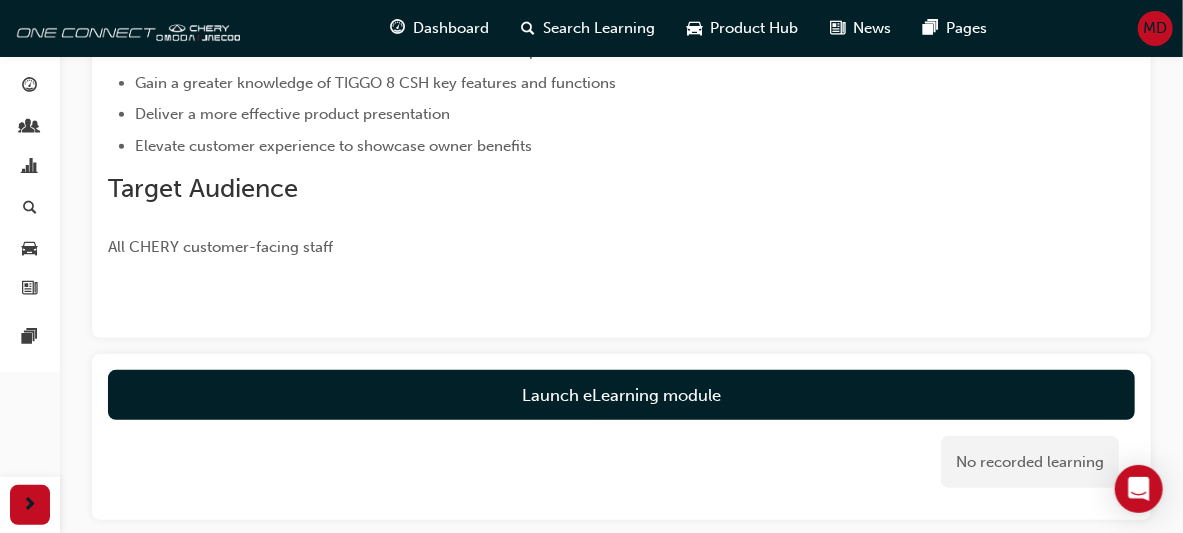 scroll, scrollTop: 330, scrollLeft: 0, axis: vertical 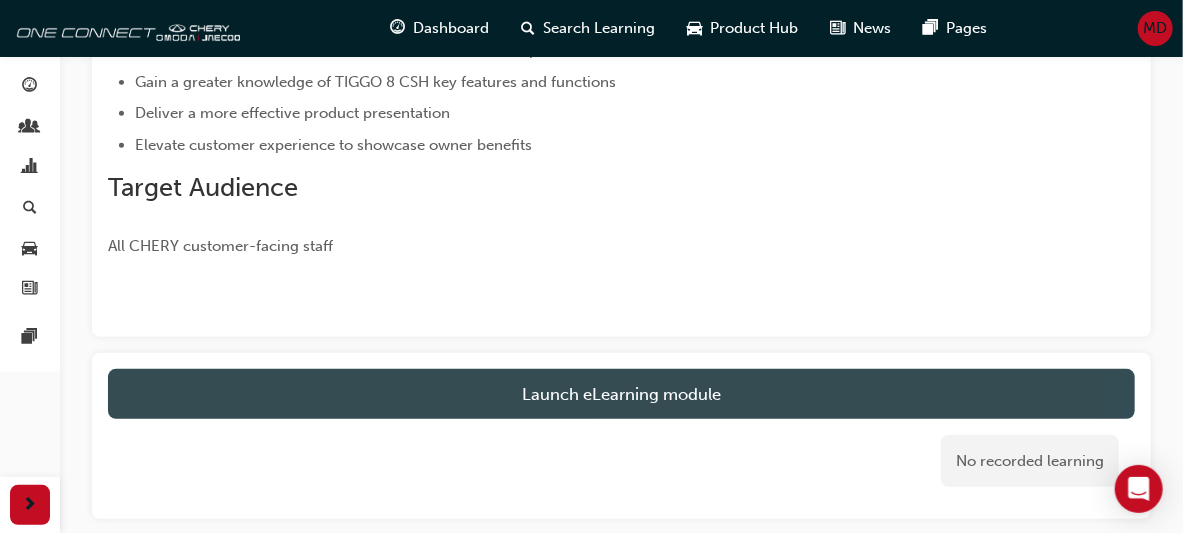 click on "Launch eLearning module" at bounding box center [621, 394] 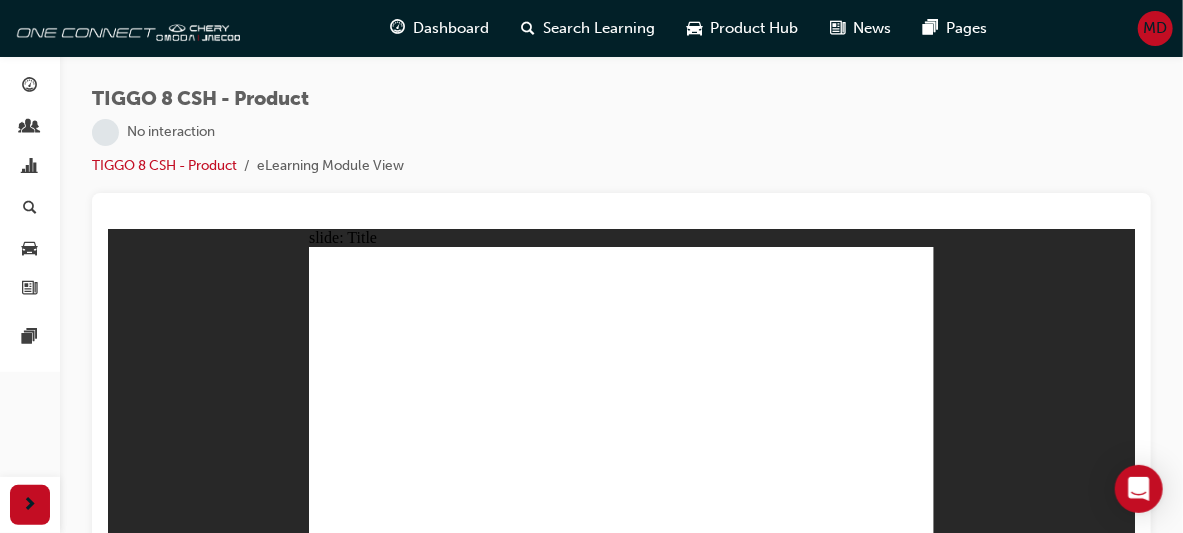 scroll, scrollTop: 0, scrollLeft: 0, axis: both 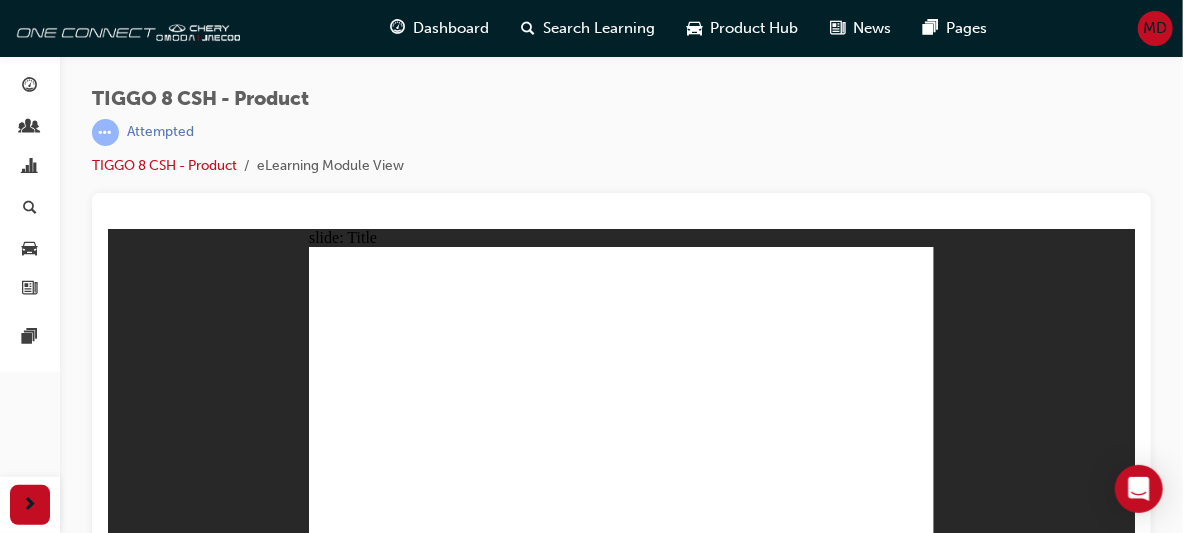 click 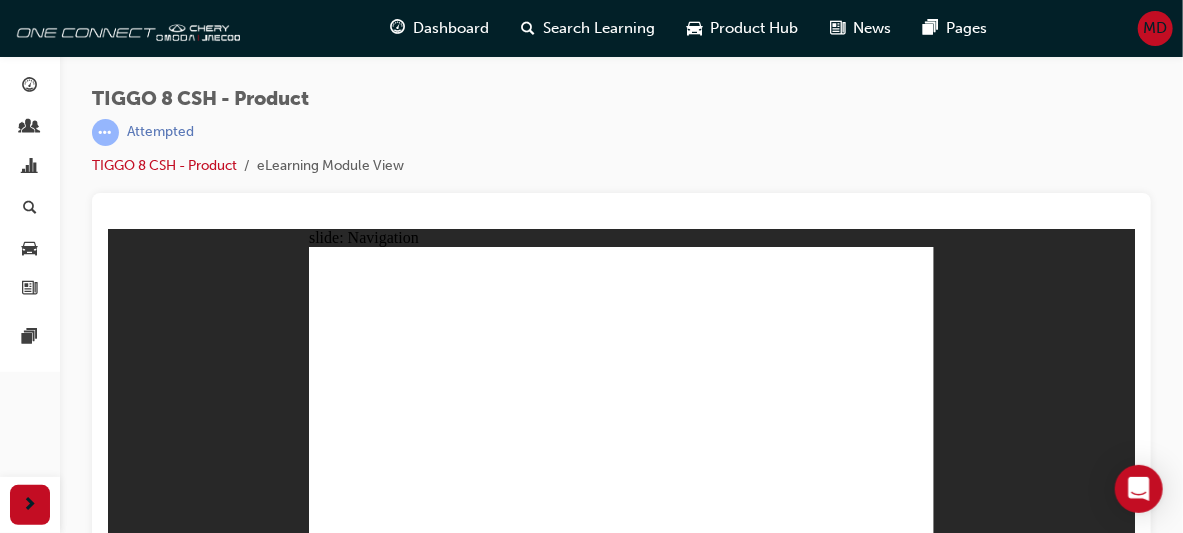 scroll, scrollTop: 26, scrollLeft: 0, axis: vertical 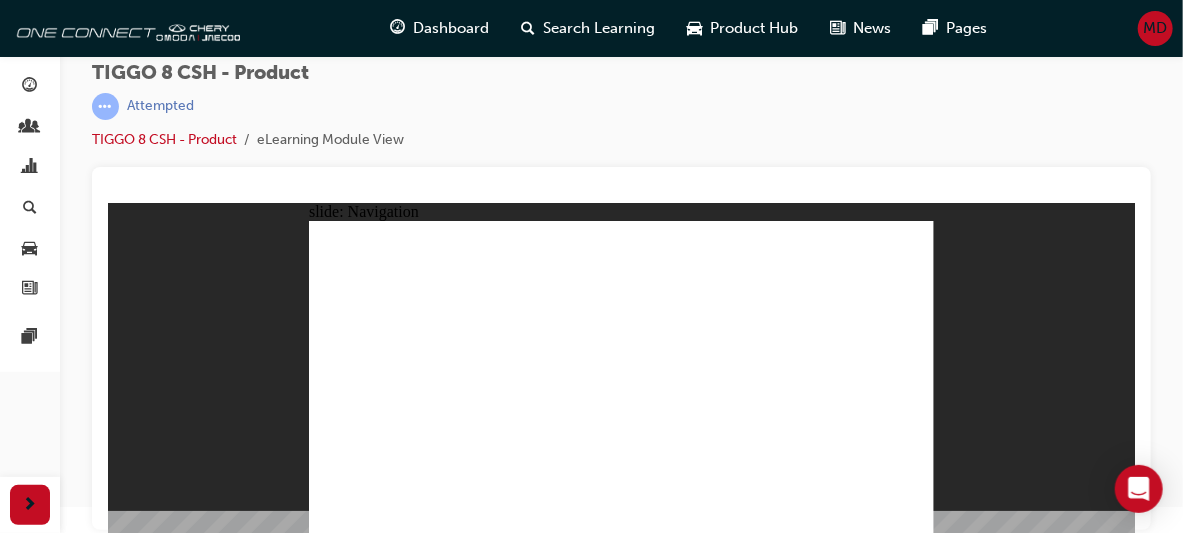 click 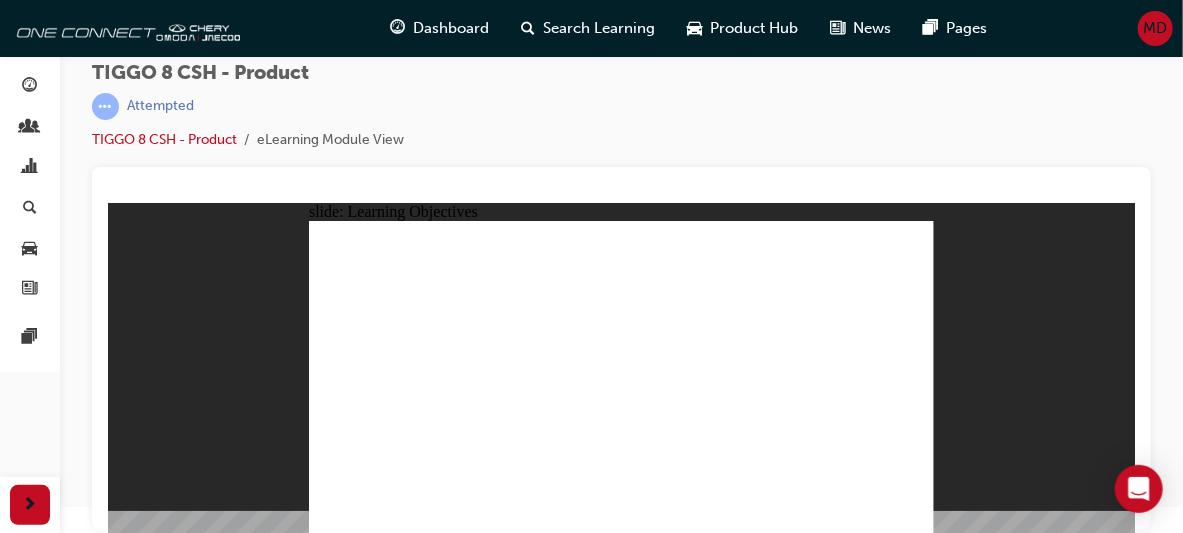 click 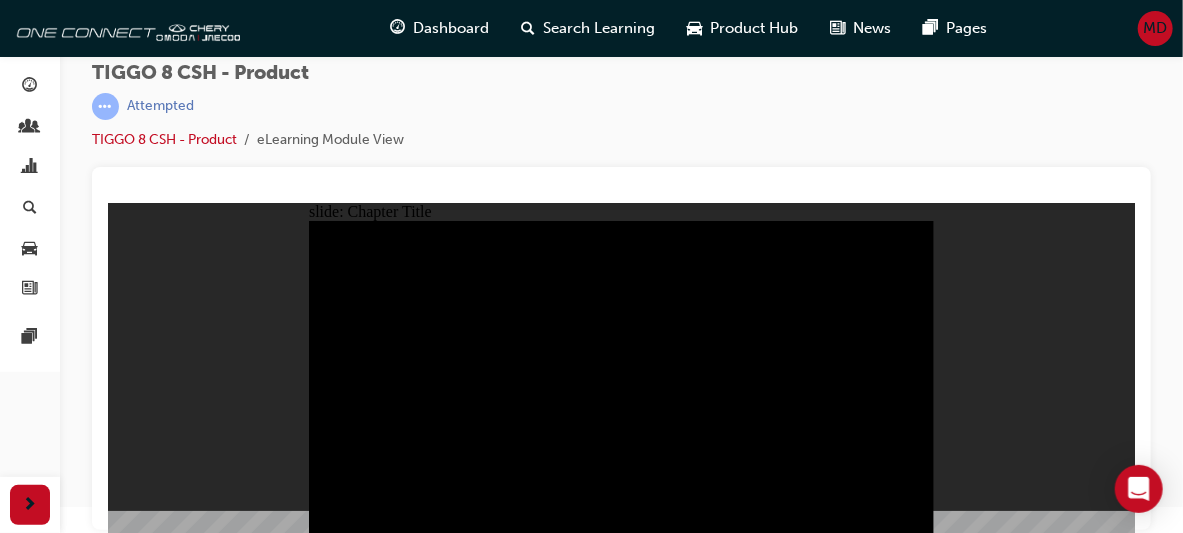 click 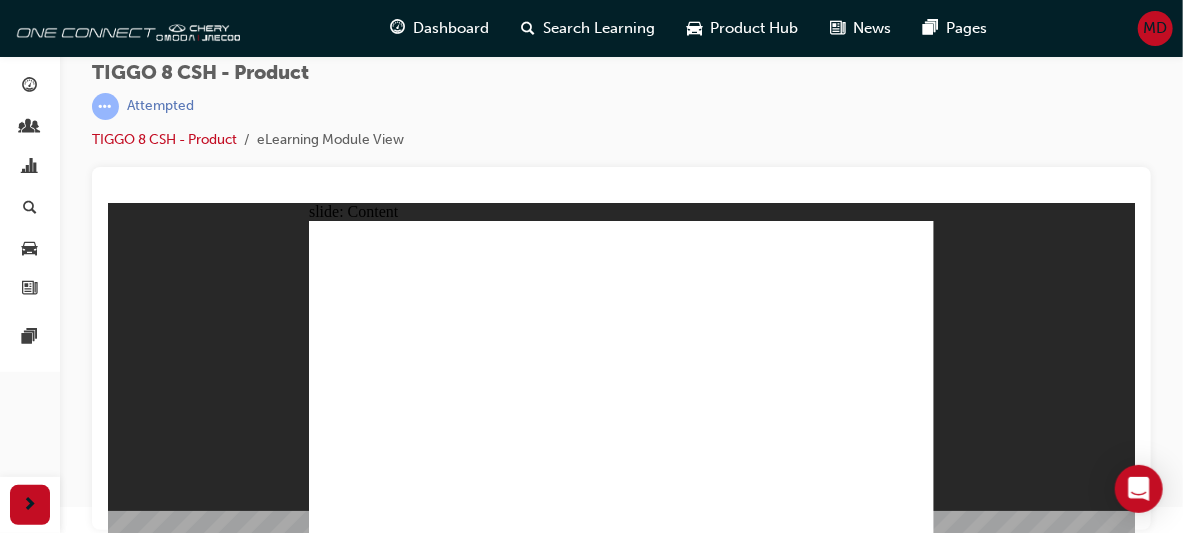 click 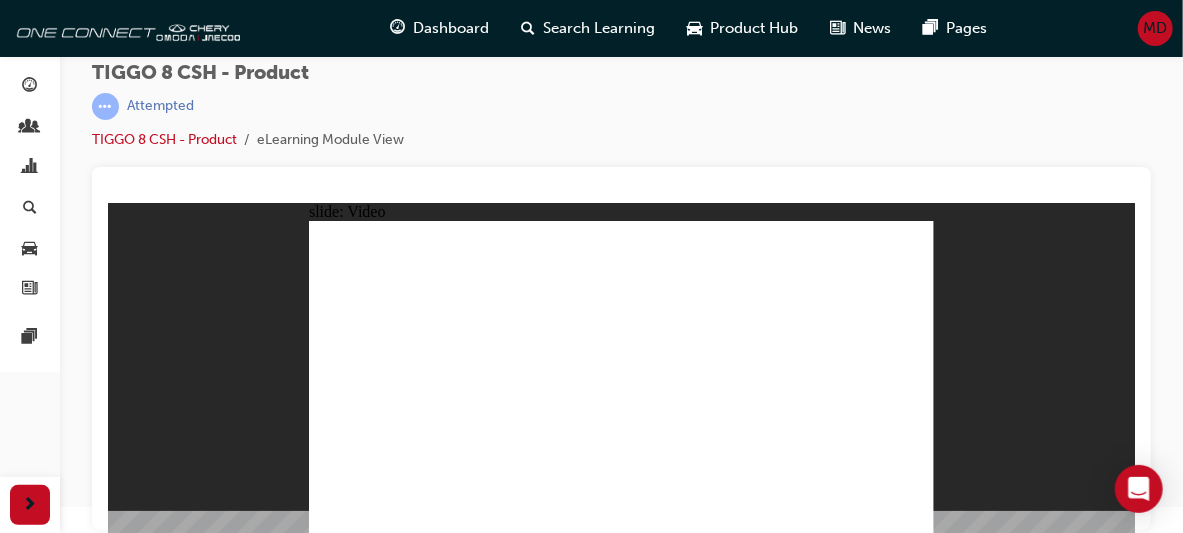click 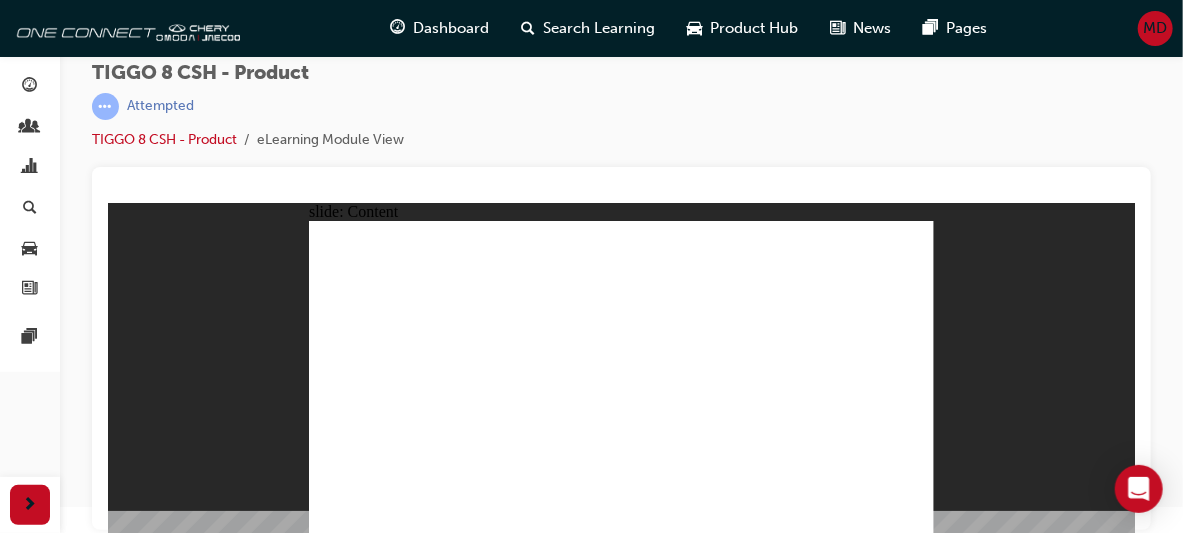 drag, startPoint x: 701, startPoint y: 229, endPoint x: 951, endPoint y: 427, distance: 318.91064 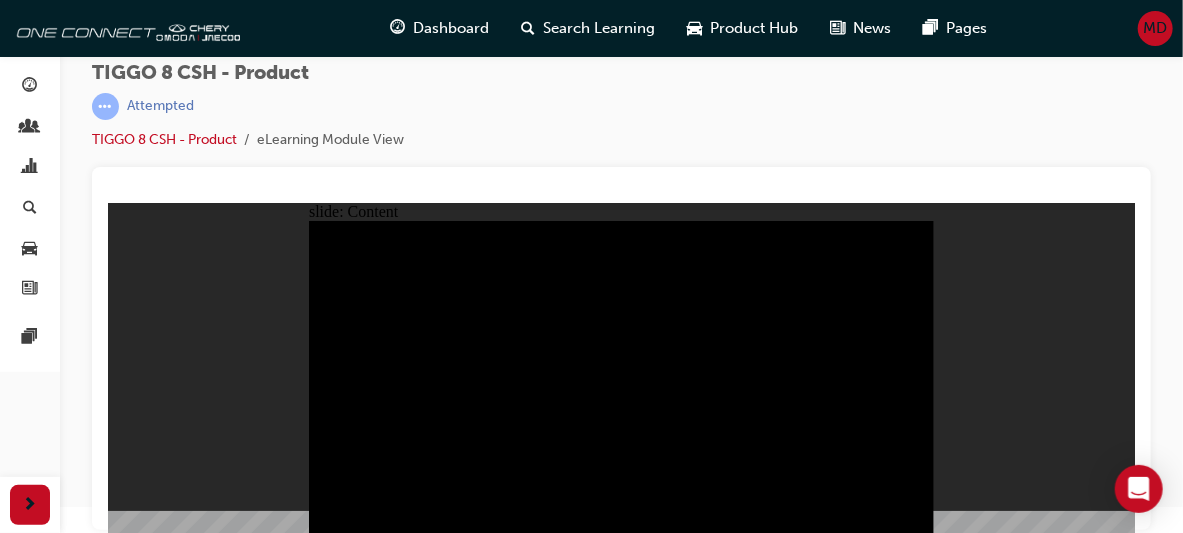 click 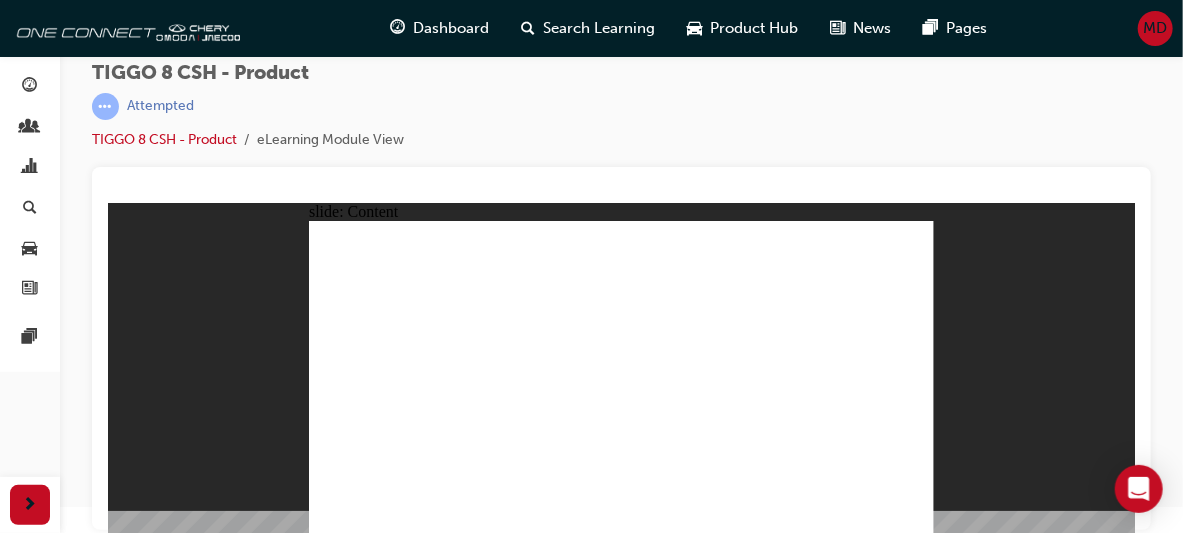 click 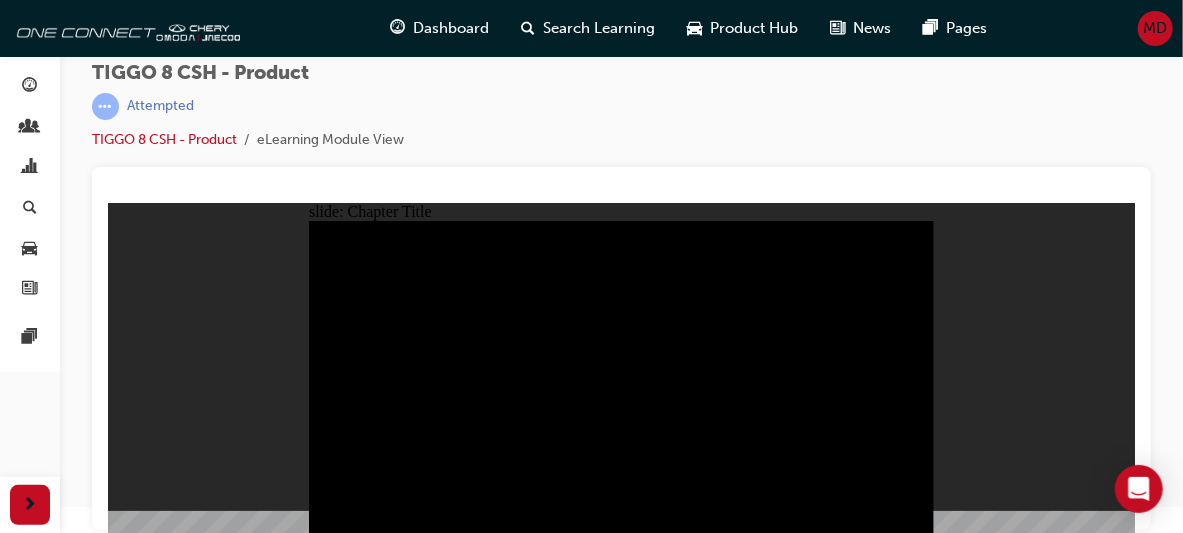 click 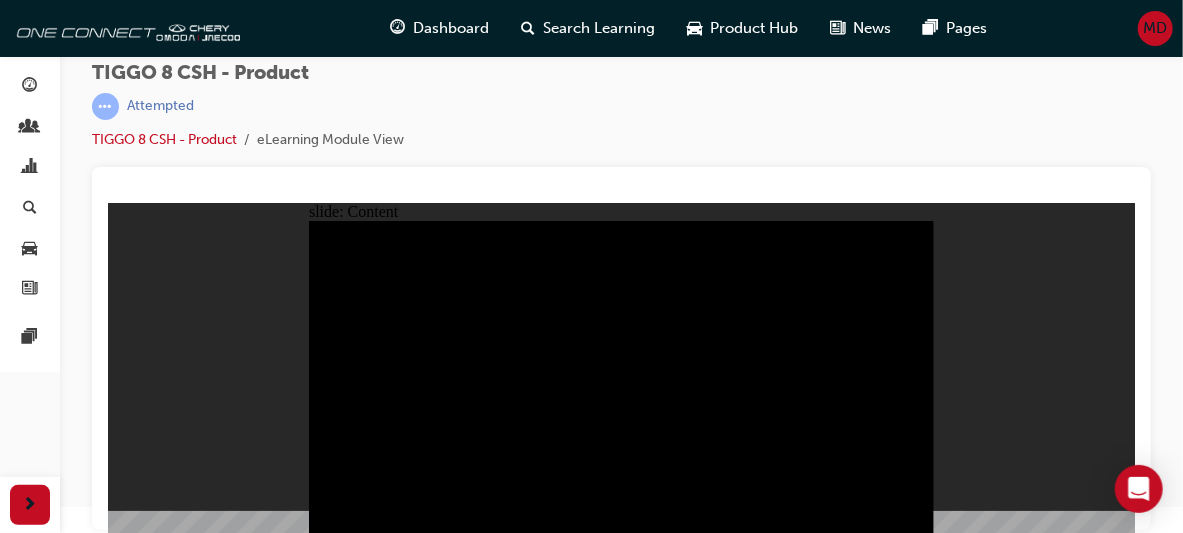 click 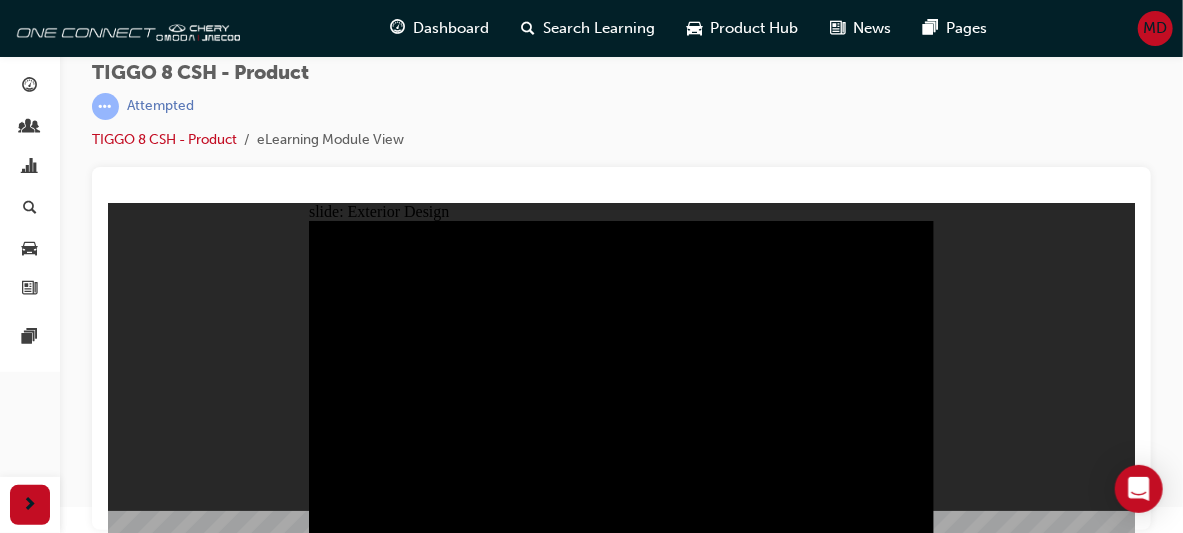 click at bounding box center [620, 4585] 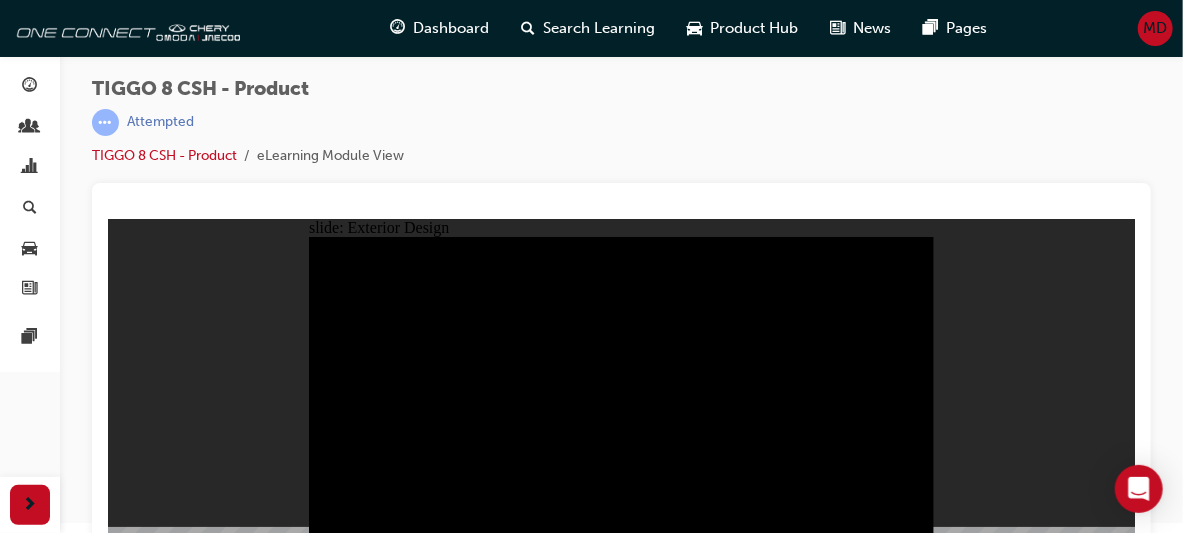 scroll, scrollTop: 26, scrollLeft: 0, axis: vertical 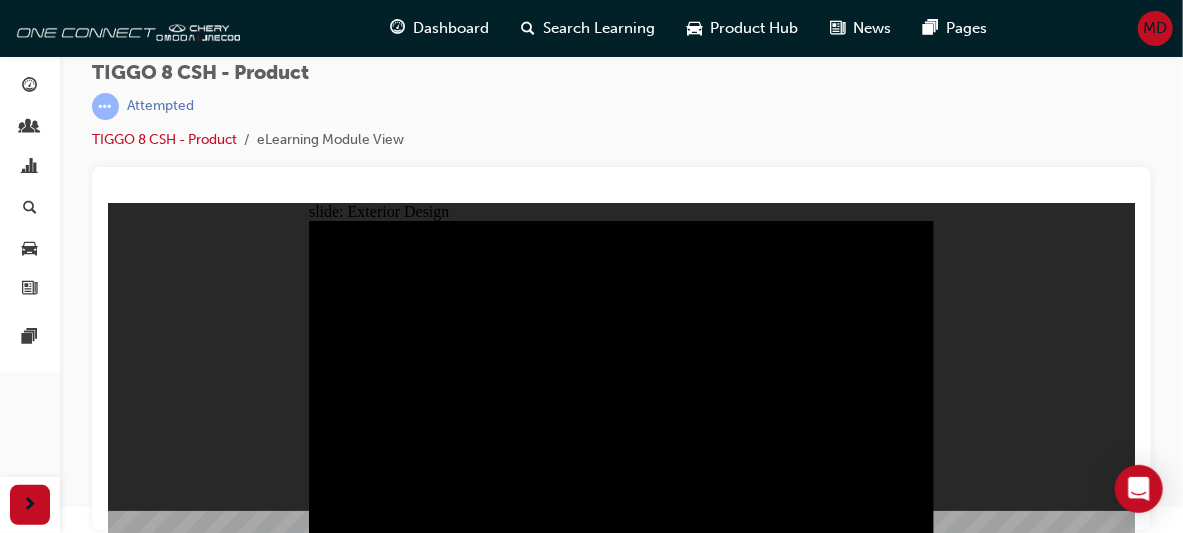 click 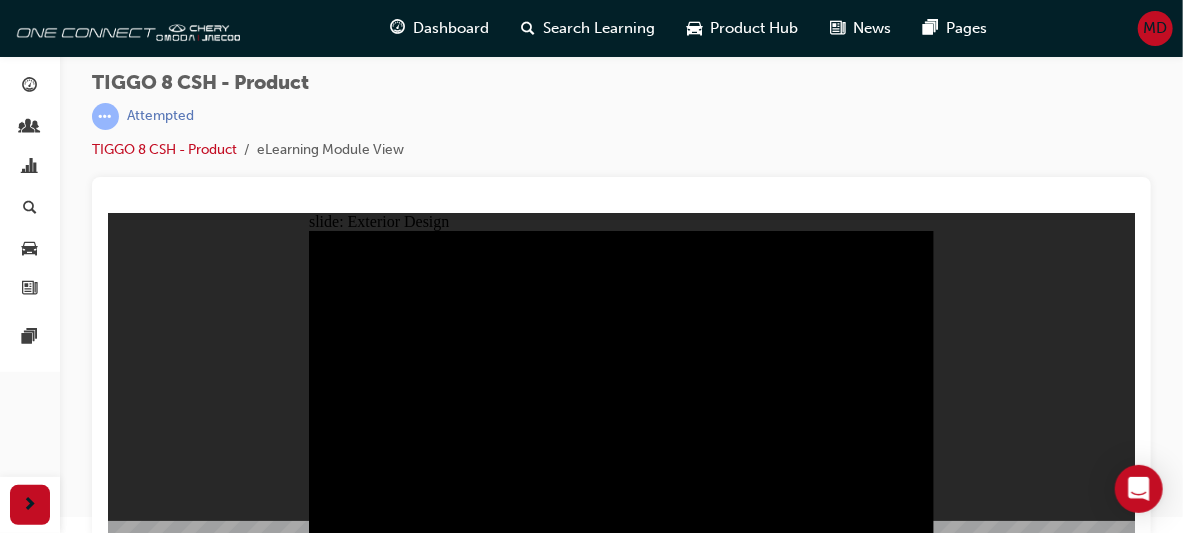 scroll, scrollTop: 12, scrollLeft: 0, axis: vertical 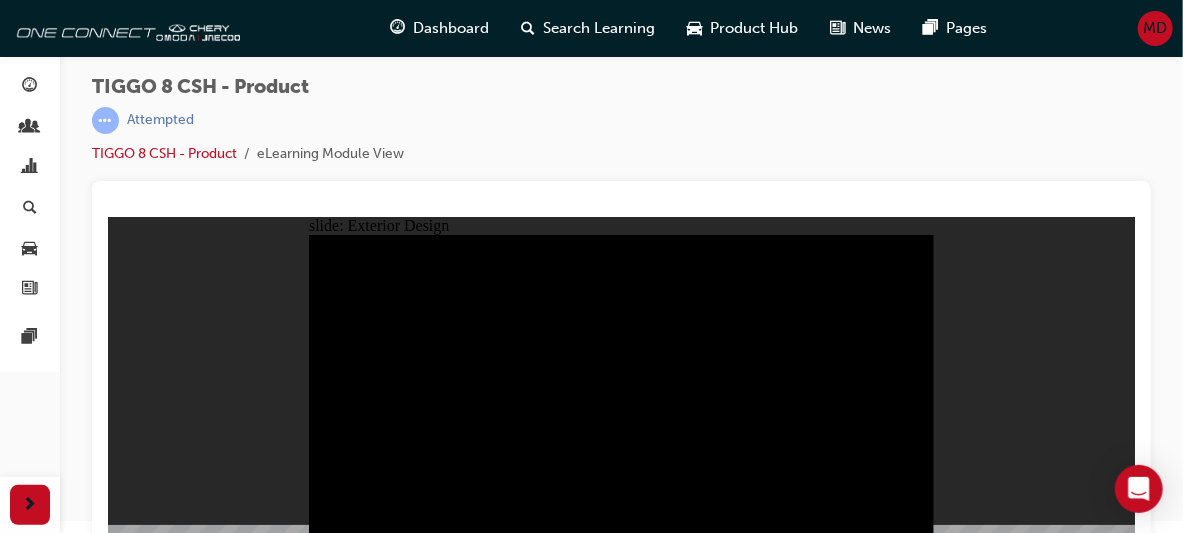 click 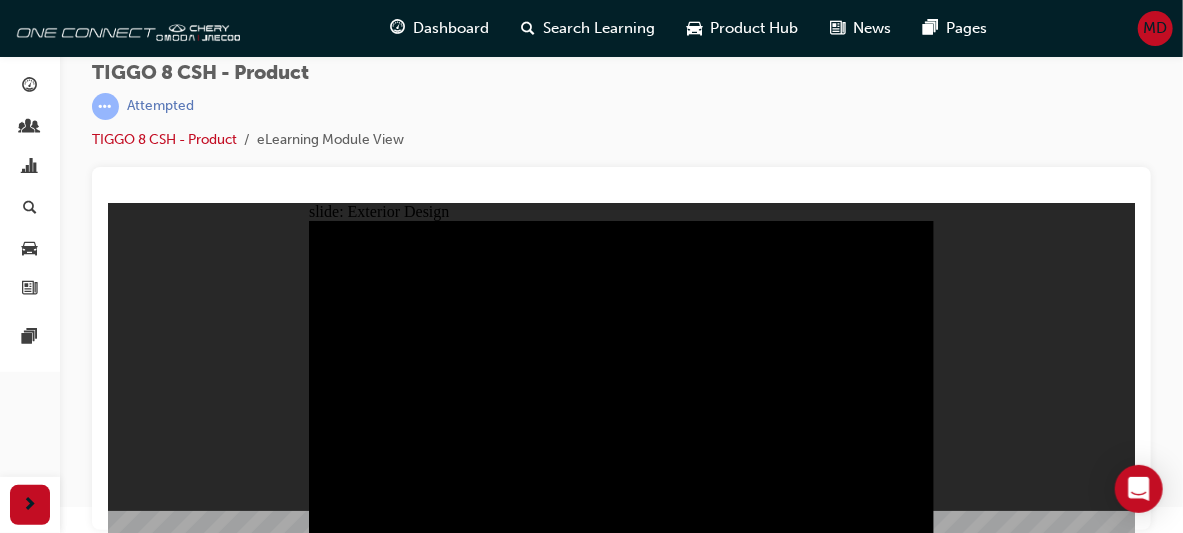 click 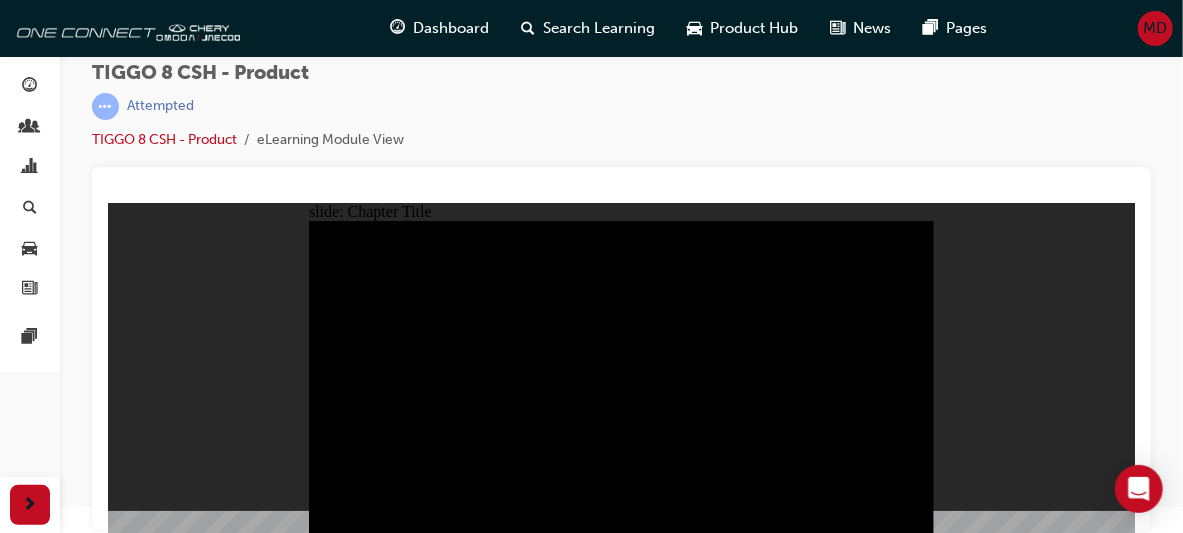click 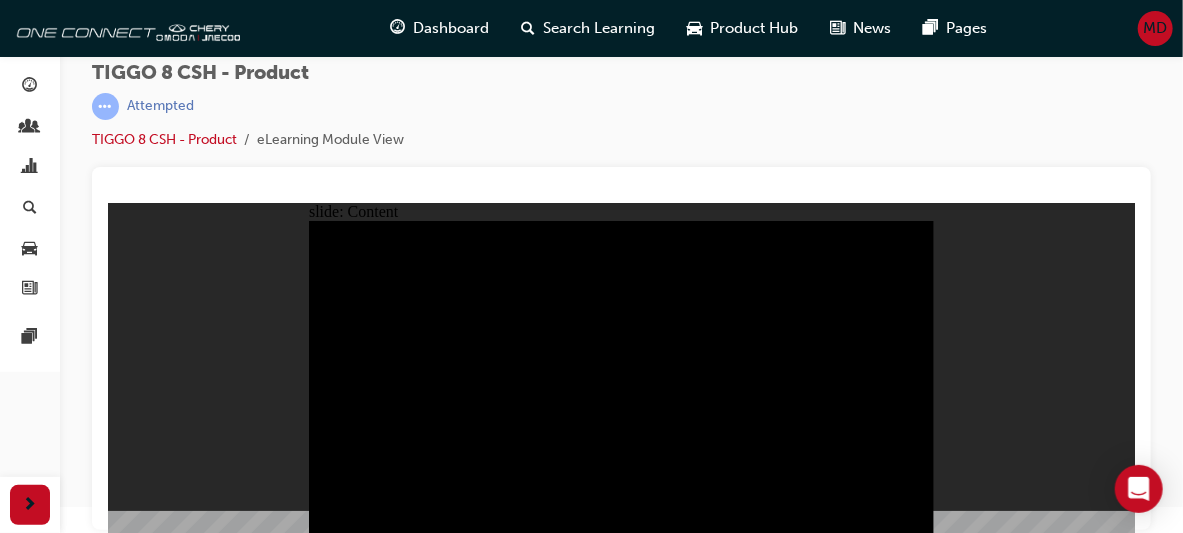 click 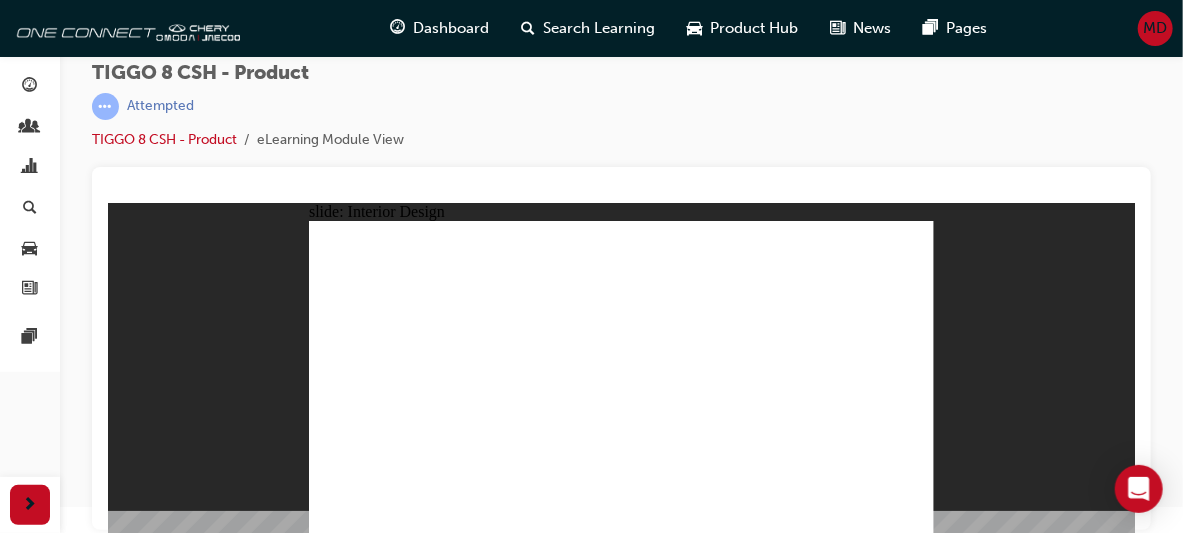 click 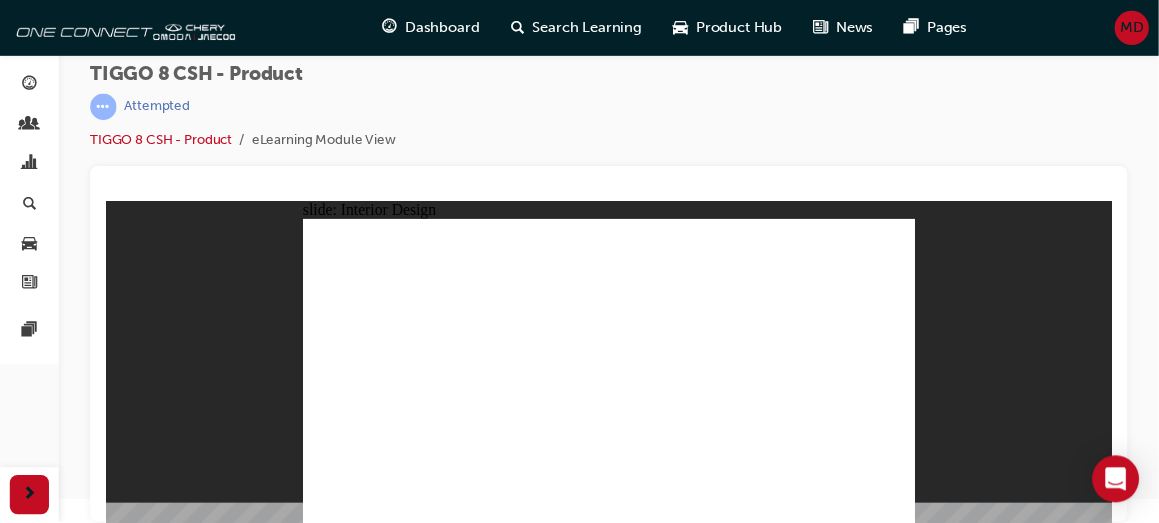 scroll, scrollTop: 19, scrollLeft: 0, axis: vertical 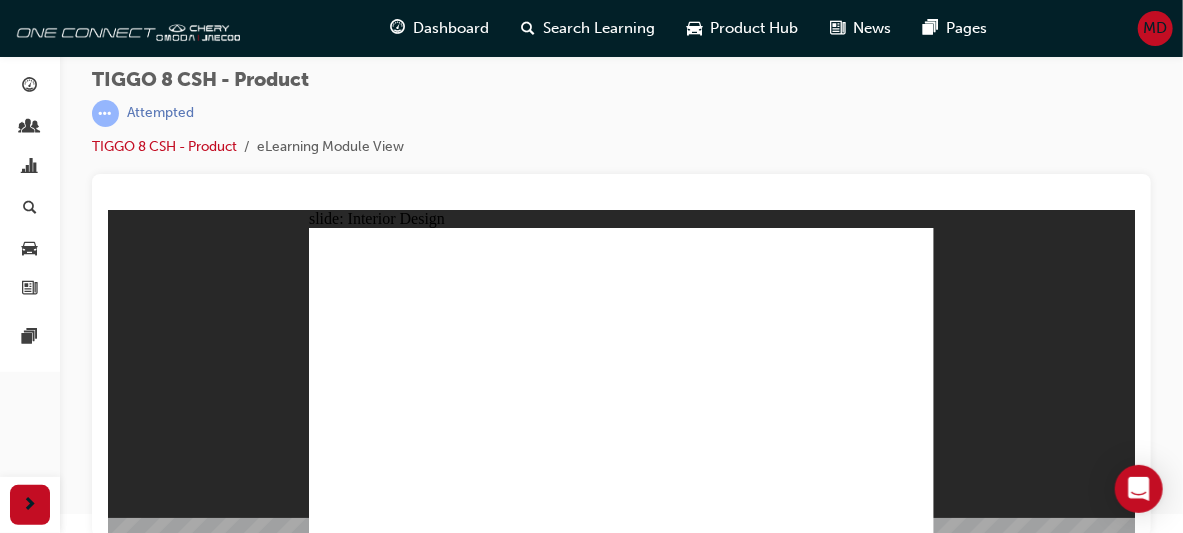 click 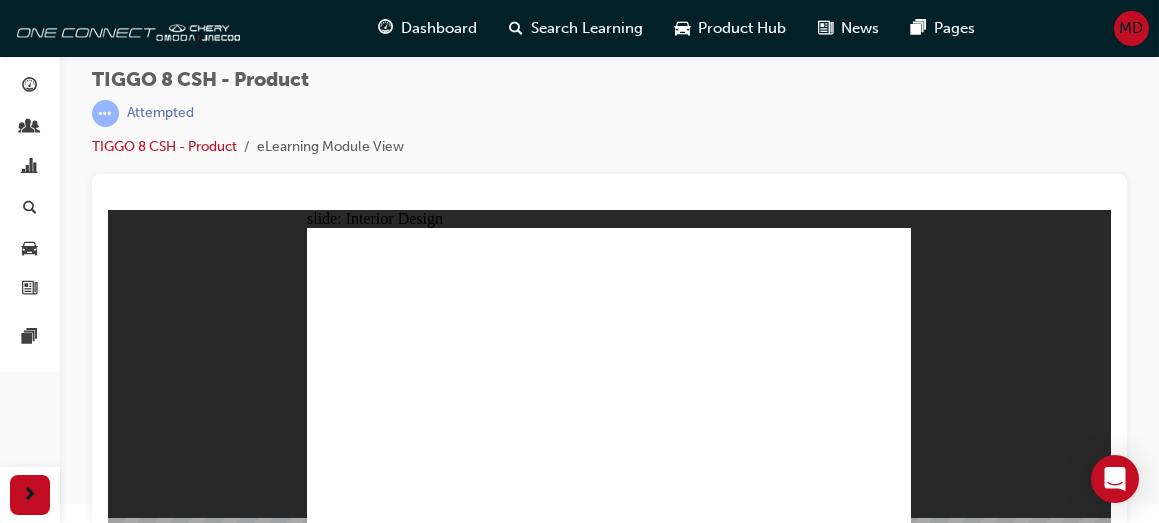 click 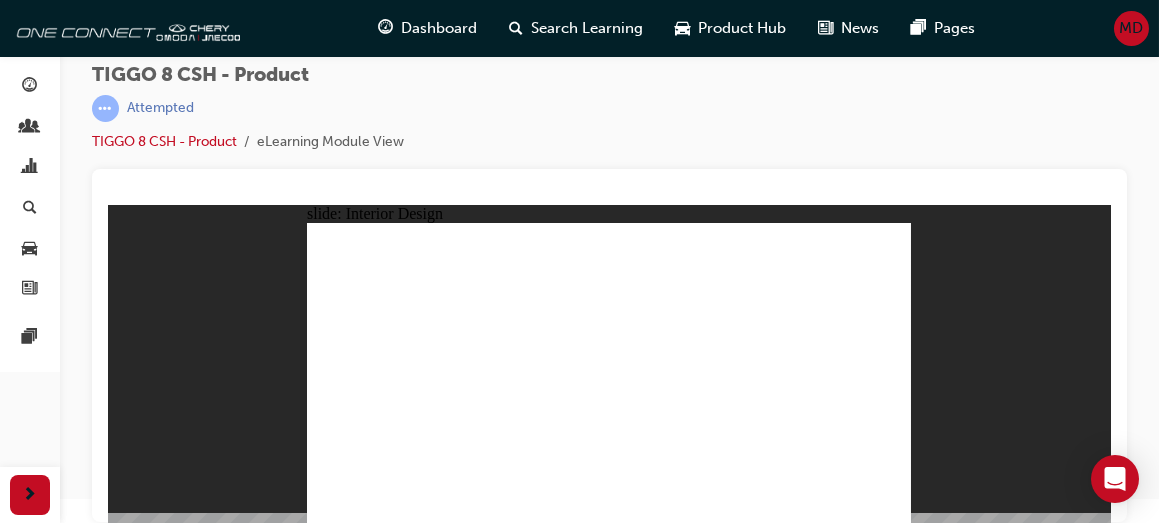 click 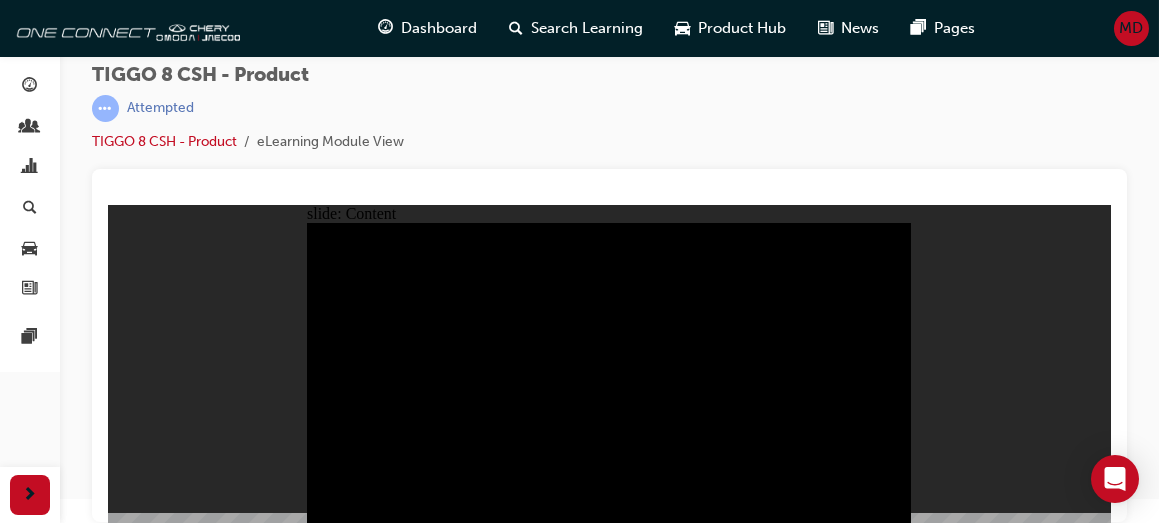 click 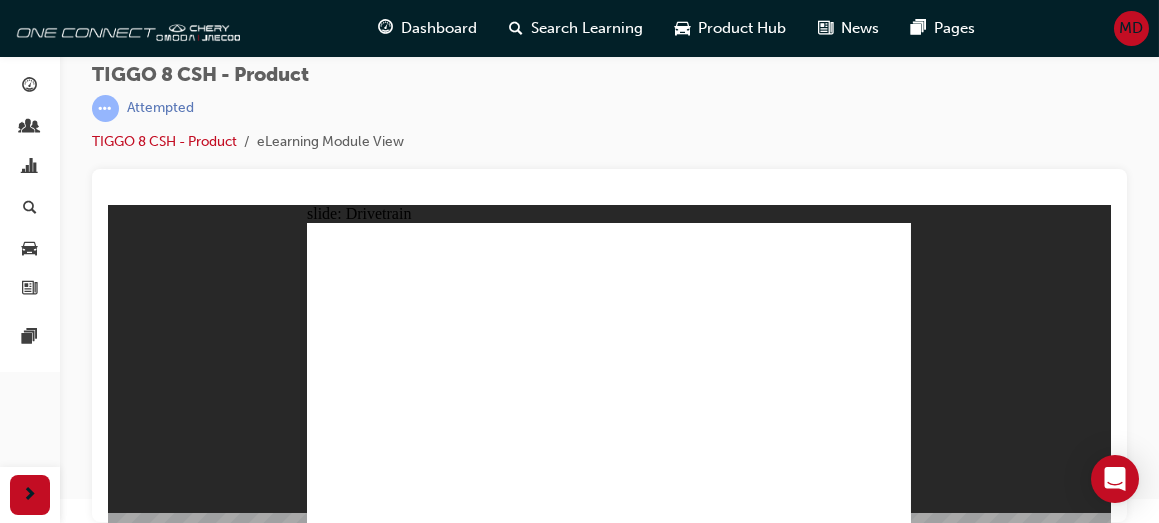 click 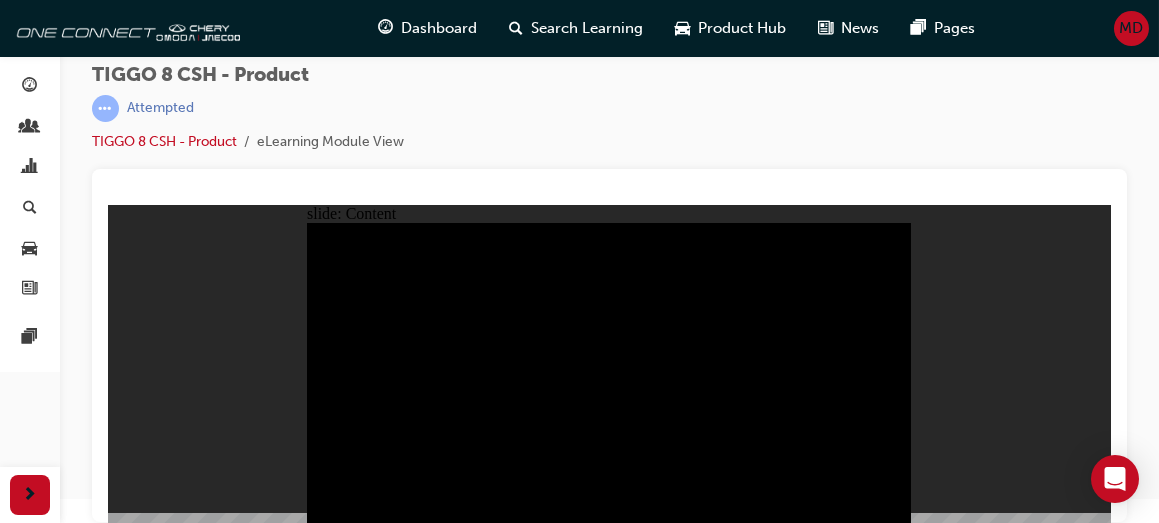 click 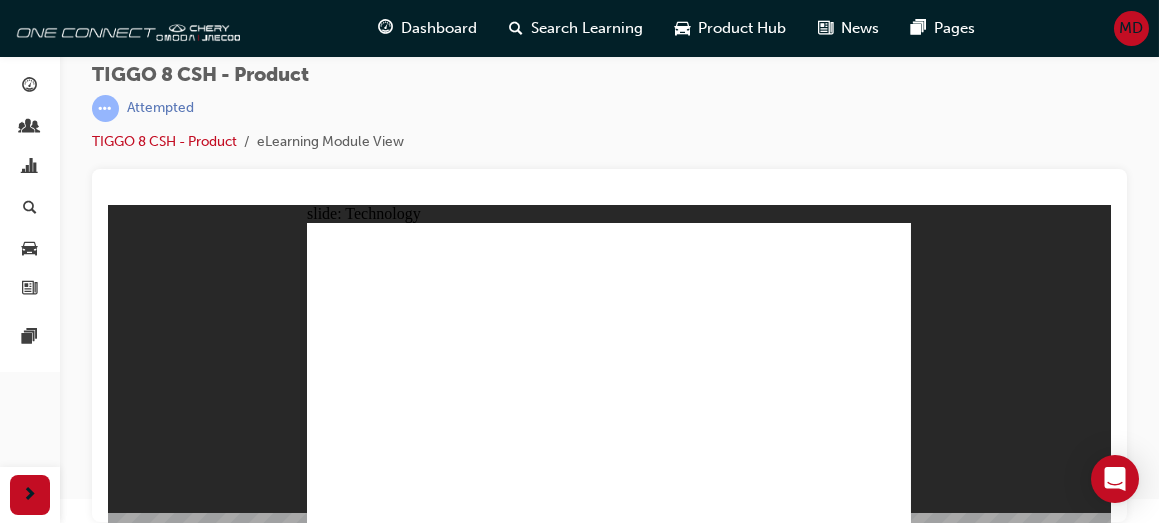 click 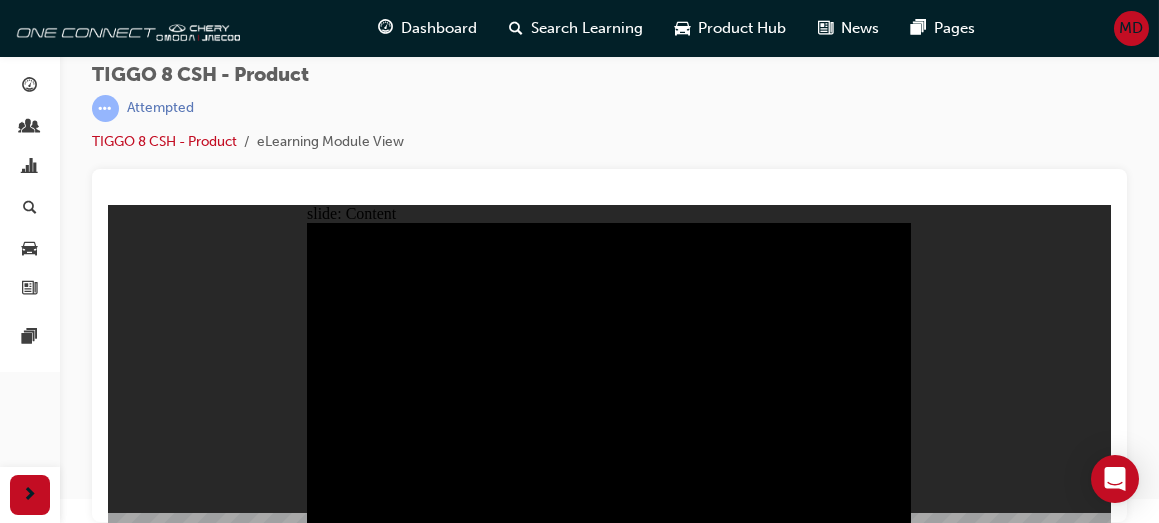 click 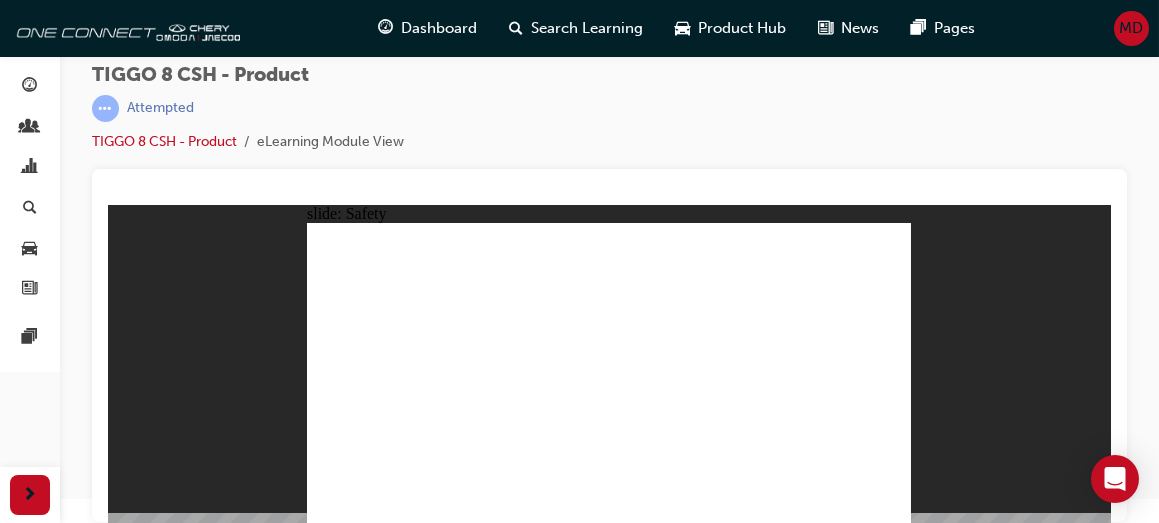 click 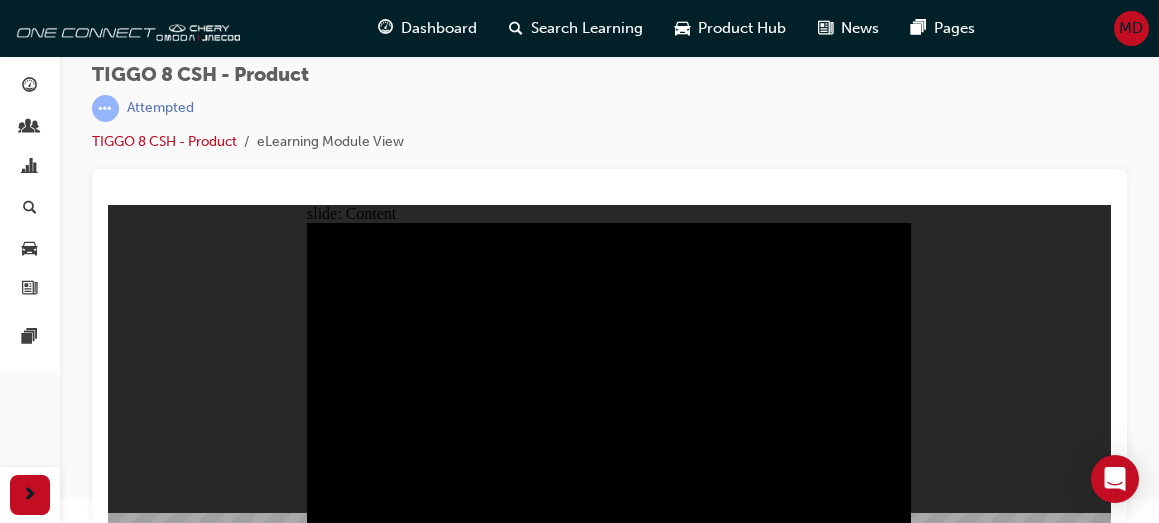 click 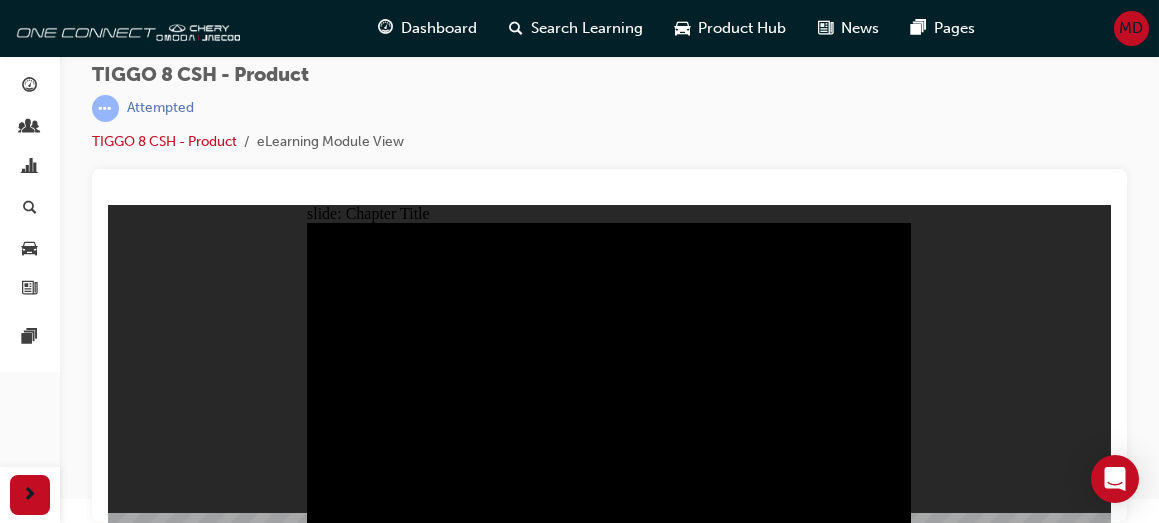 click 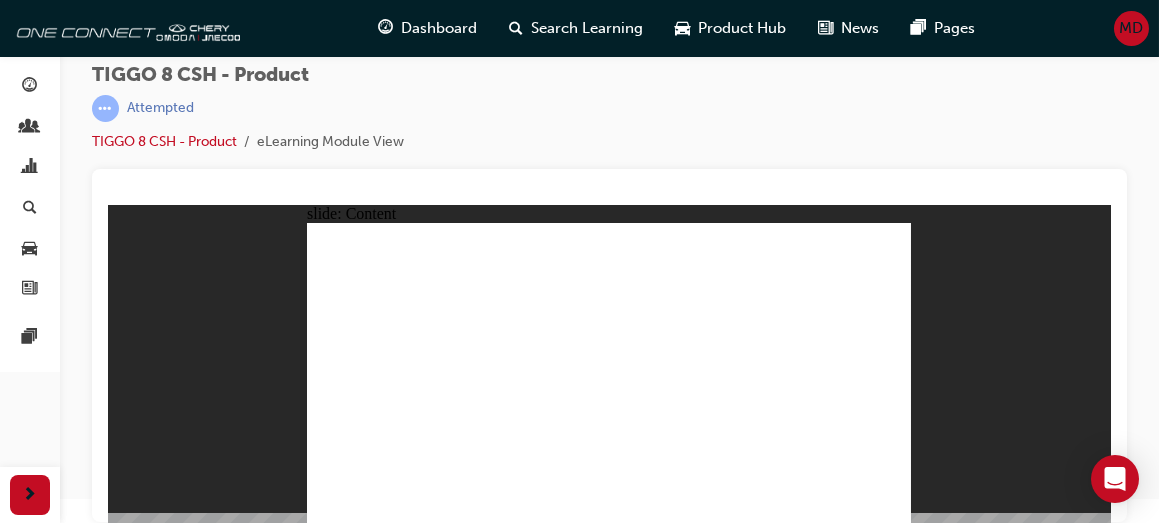click 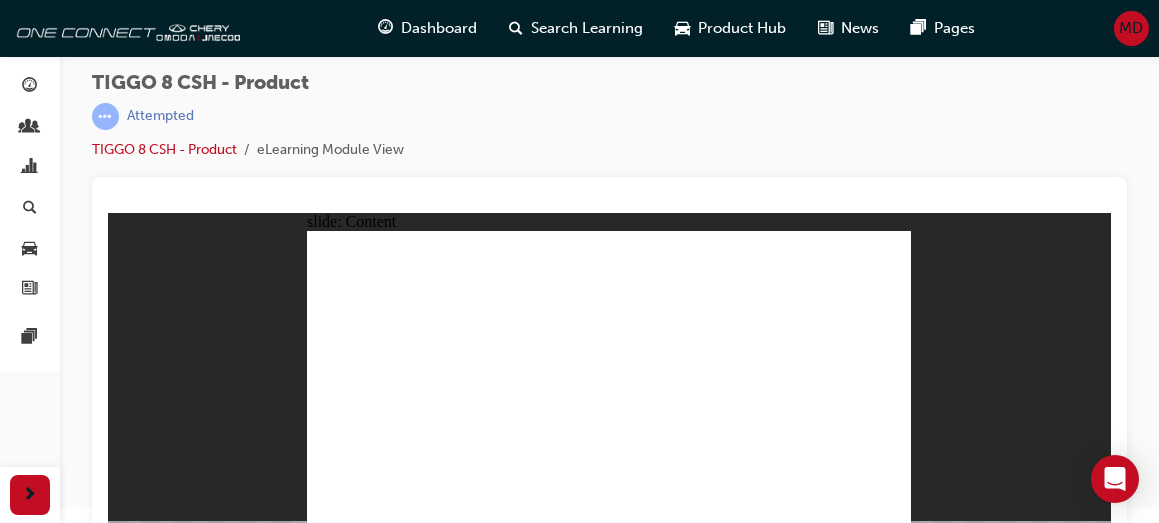 scroll, scrollTop: 26, scrollLeft: 0, axis: vertical 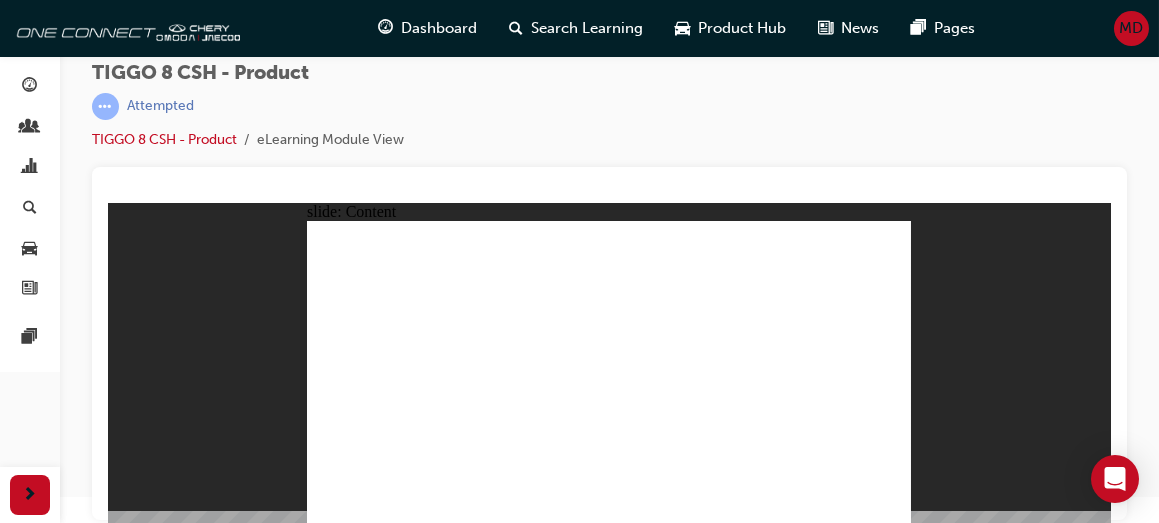click 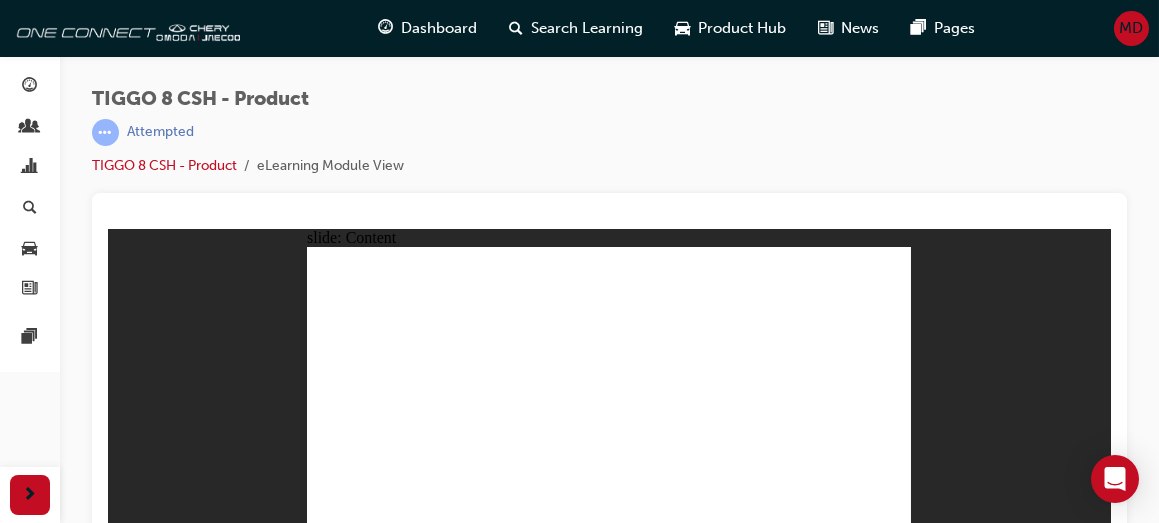 click 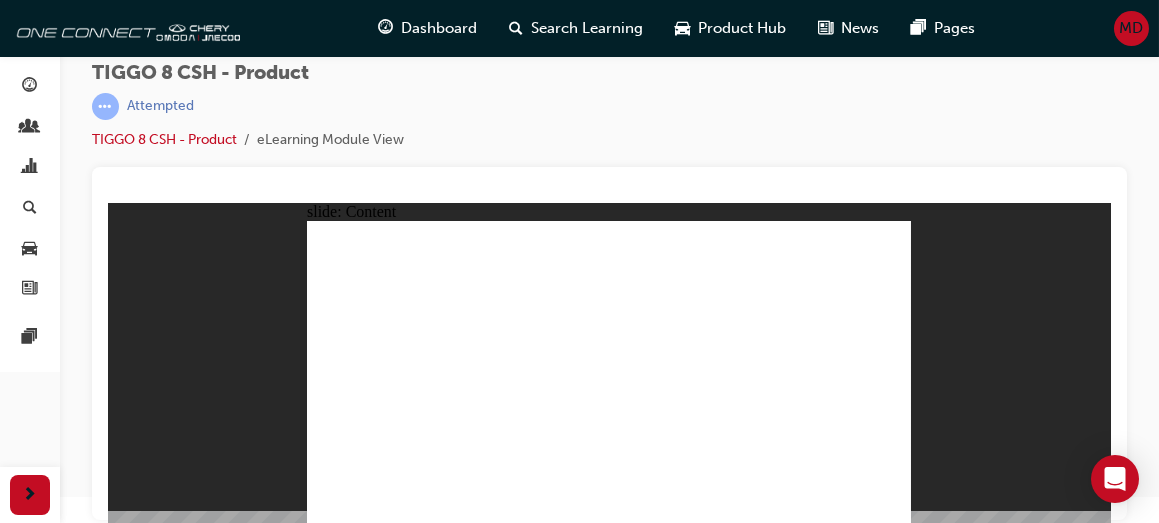 click 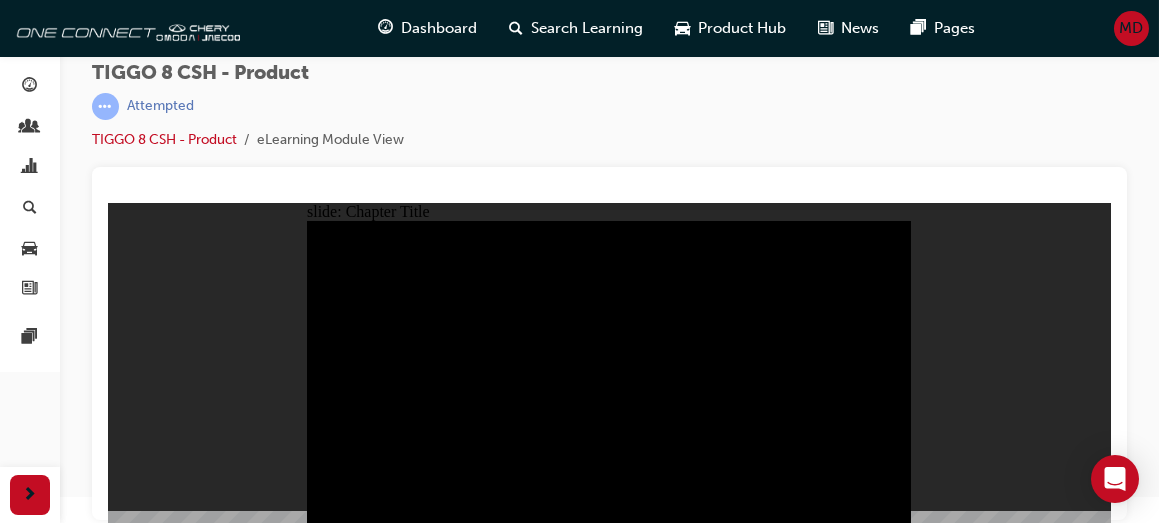 click 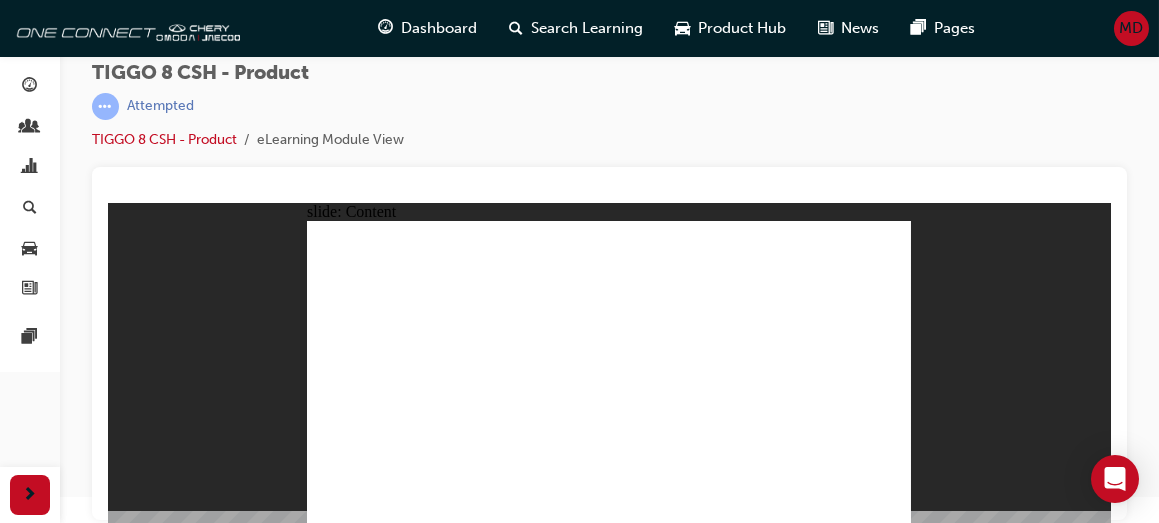 click 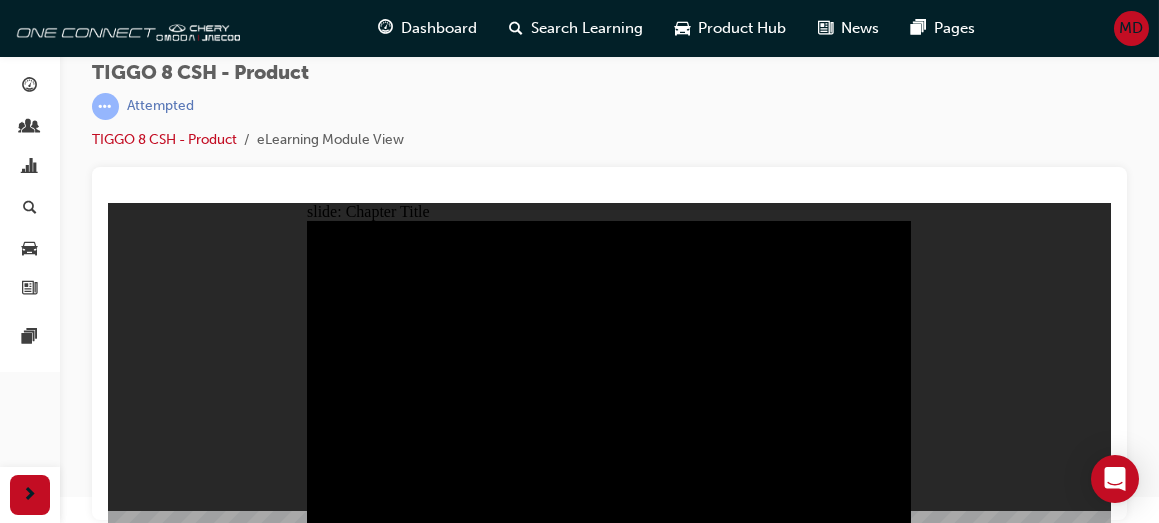click 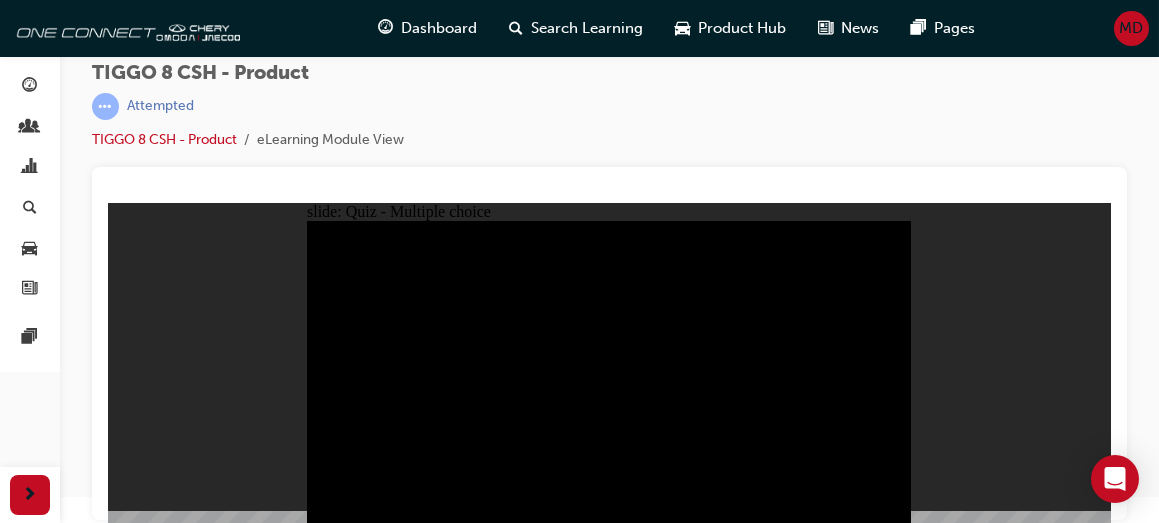 click 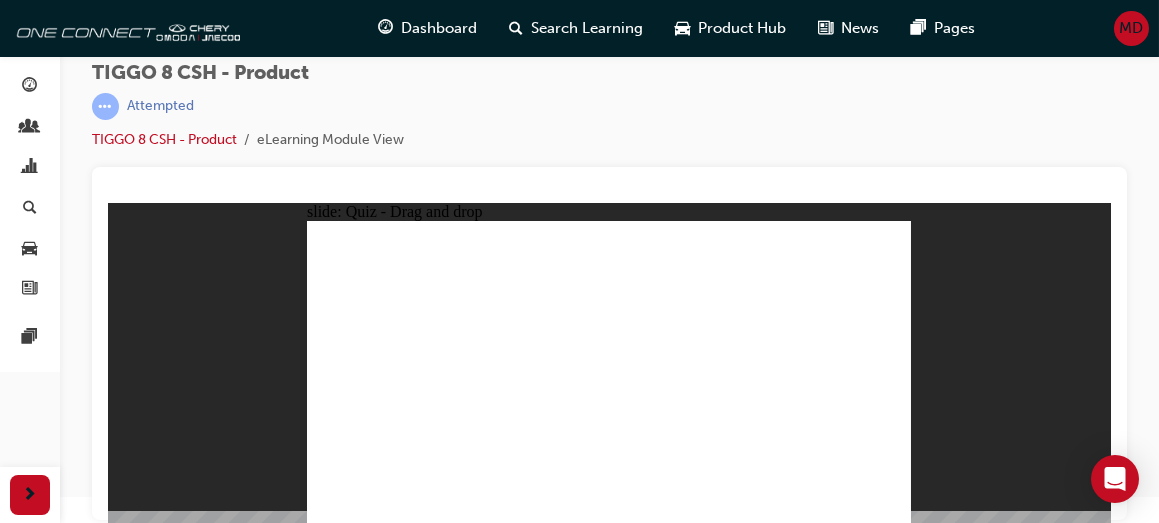 click 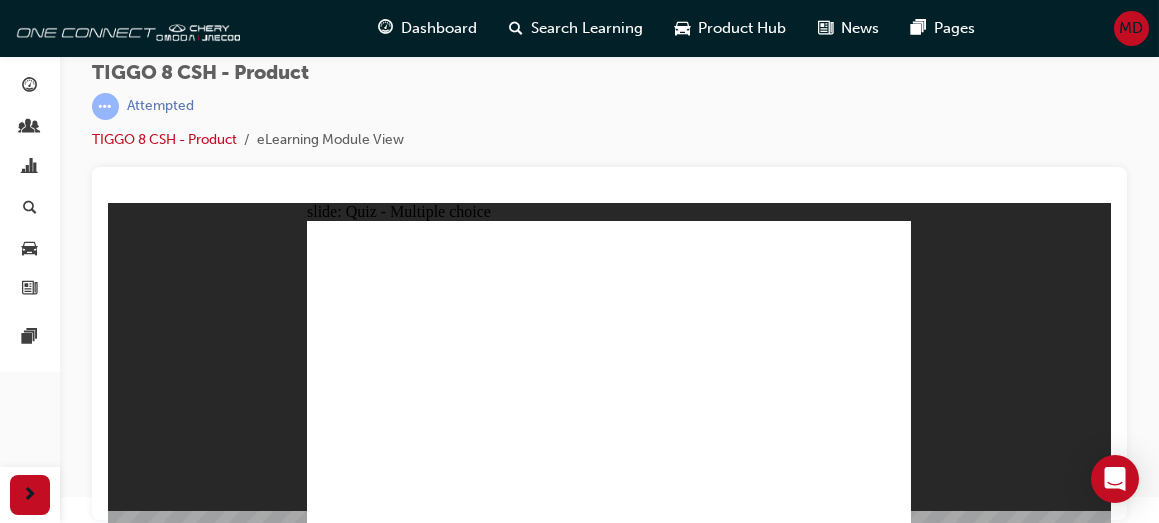 click 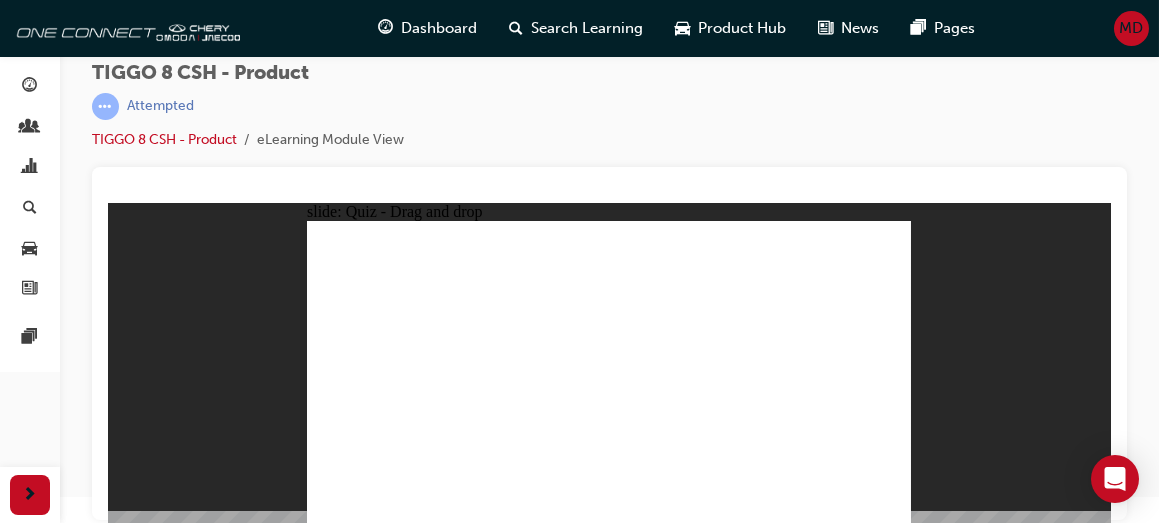 drag, startPoint x: 624, startPoint y: 268, endPoint x: 639, endPoint y: 403, distance: 135.83078 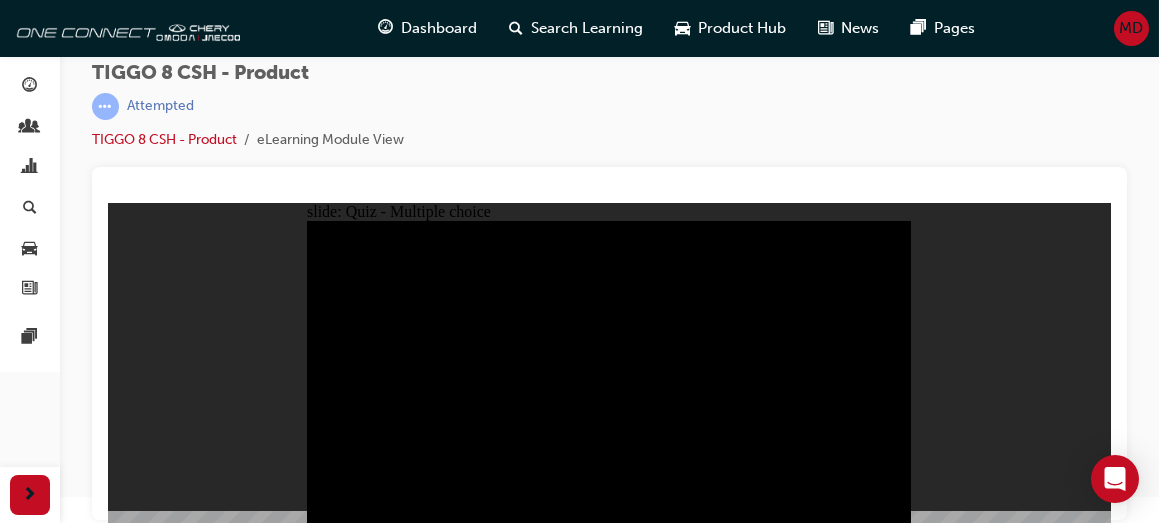 drag, startPoint x: 765, startPoint y: 311, endPoint x: 839, endPoint y: 342, distance: 80.23092 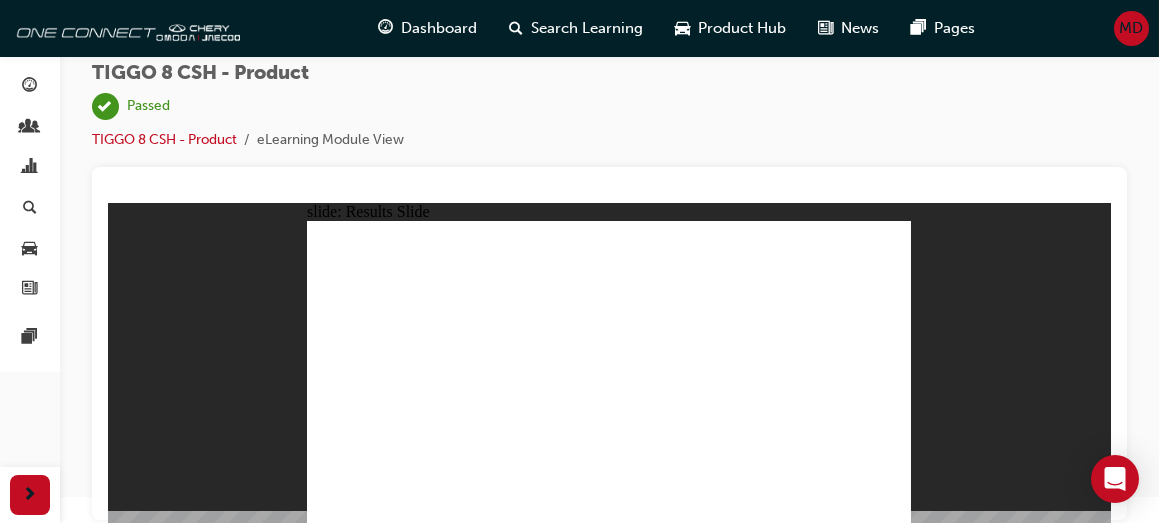 click 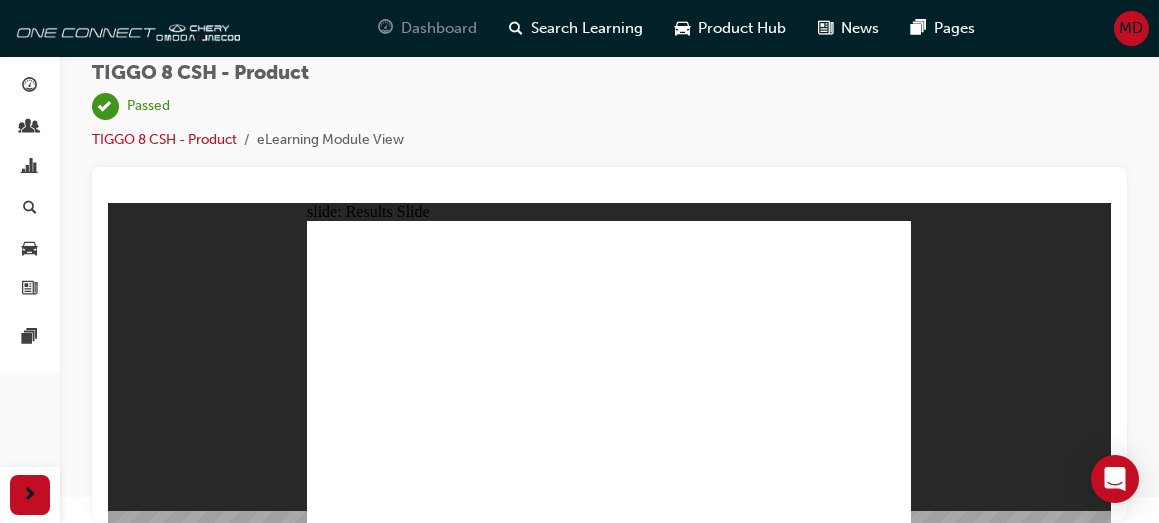 click on "Dashboard" at bounding box center [440, 28] 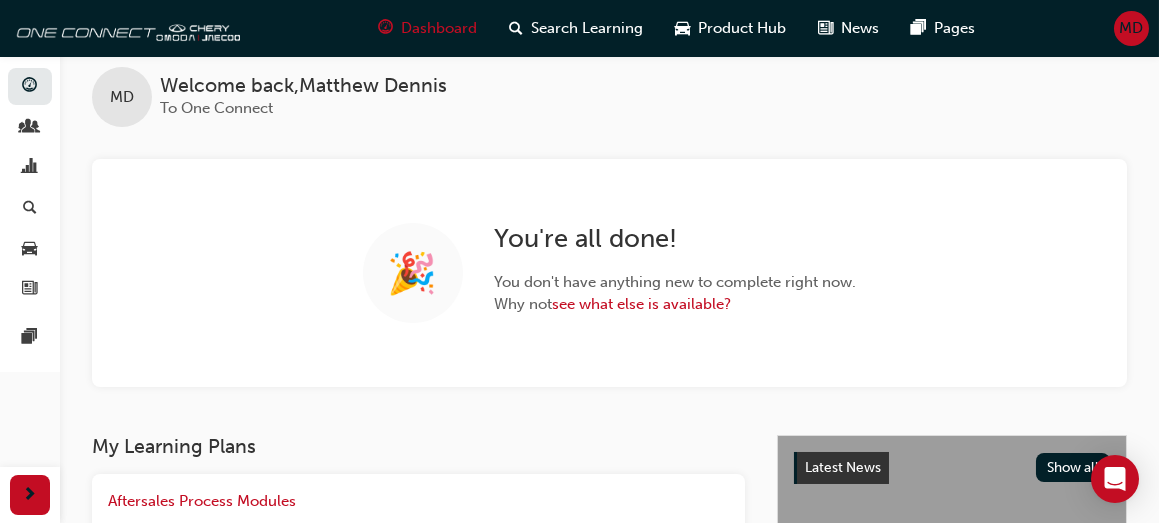 scroll, scrollTop: 0, scrollLeft: 0, axis: both 